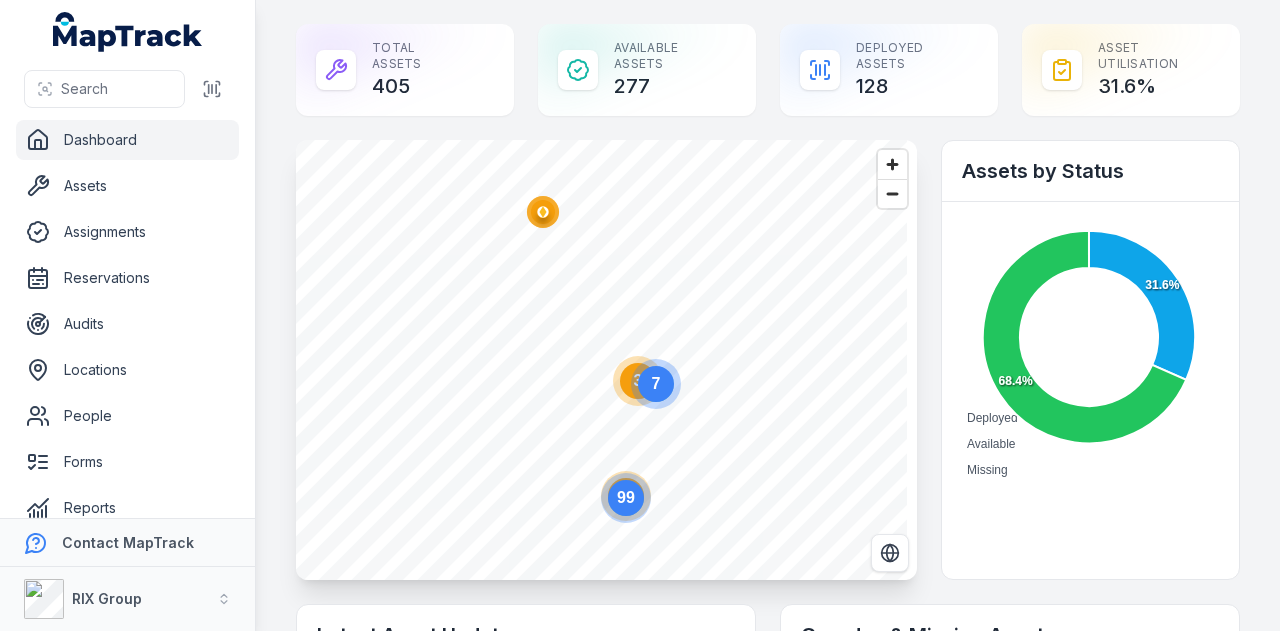 scroll, scrollTop: 0, scrollLeft: 0, axis: both 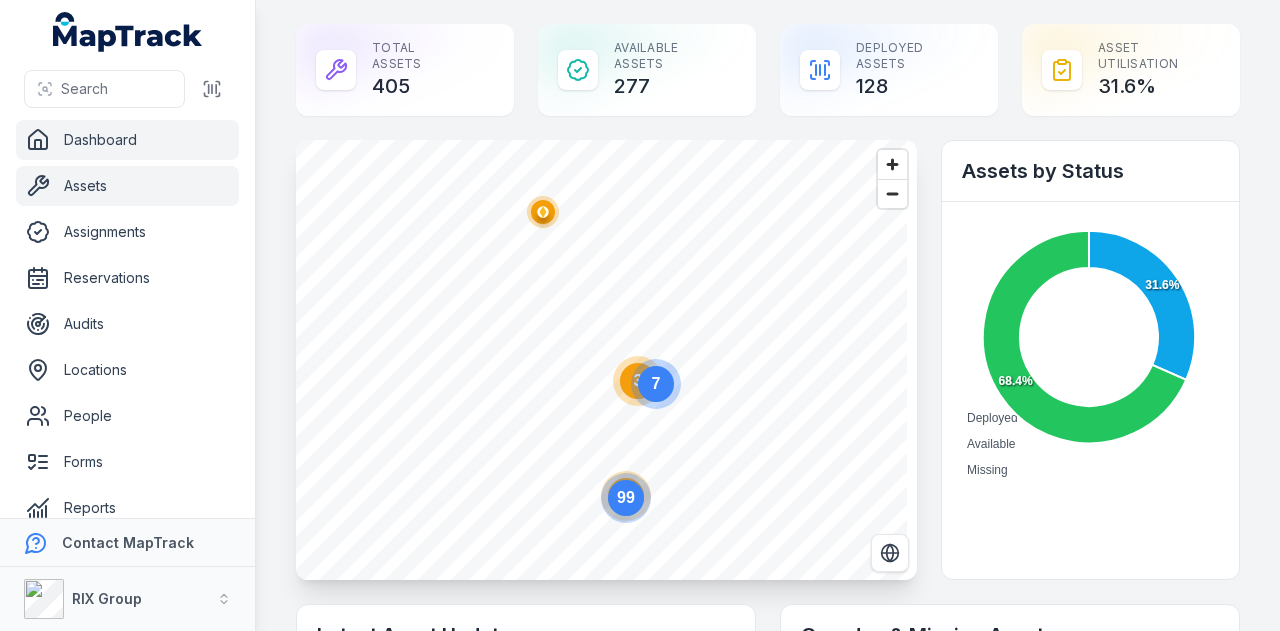 click on "Assets" at bounding box center (127, 186) 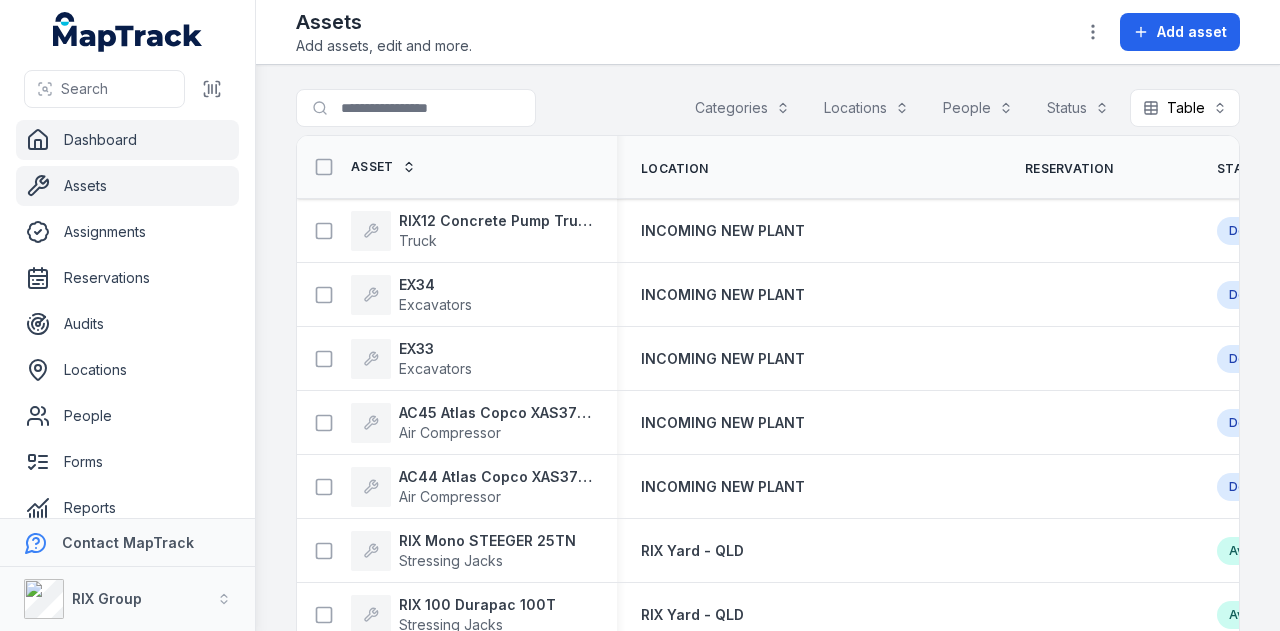 click on "Dashboard" at bounding box center [127, 140] 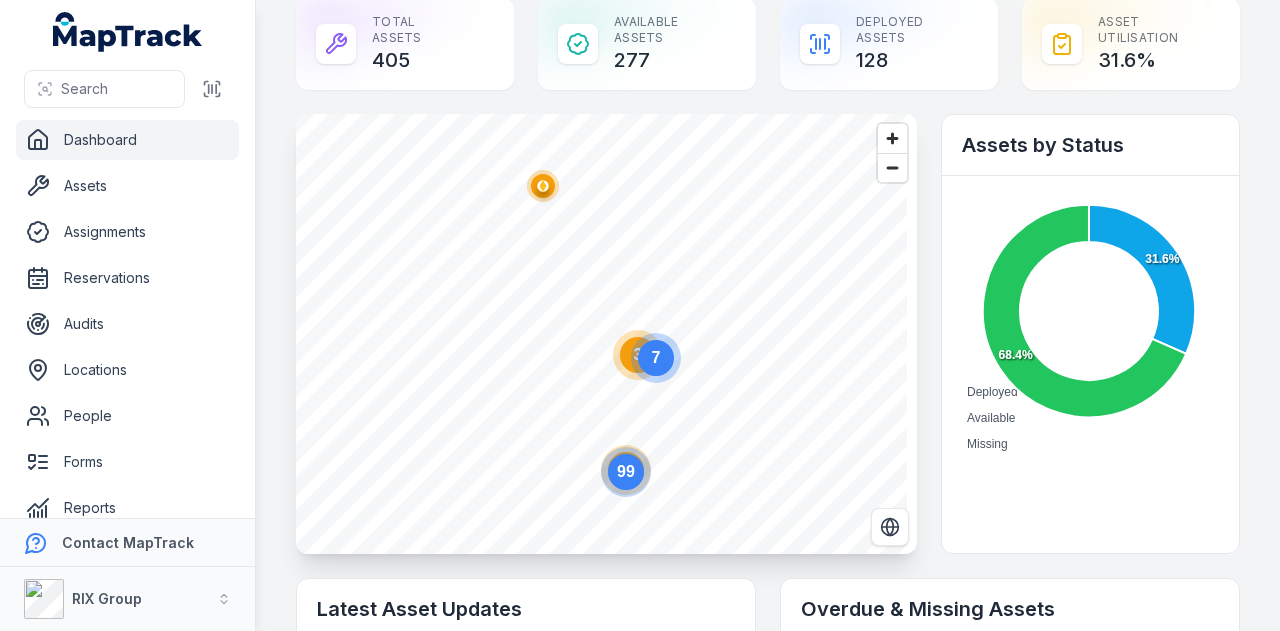 scroll, scrollTop: 0, scrollLeft: 0, axis: both 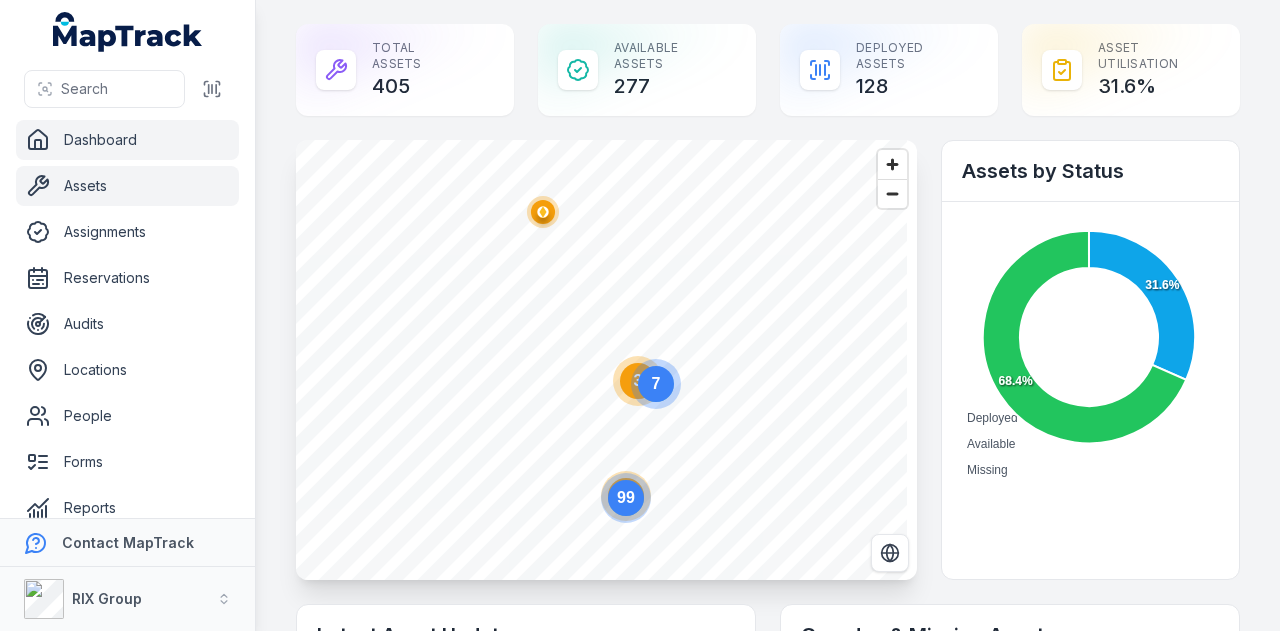 click on "Assets" at bounding box center [127, 186] 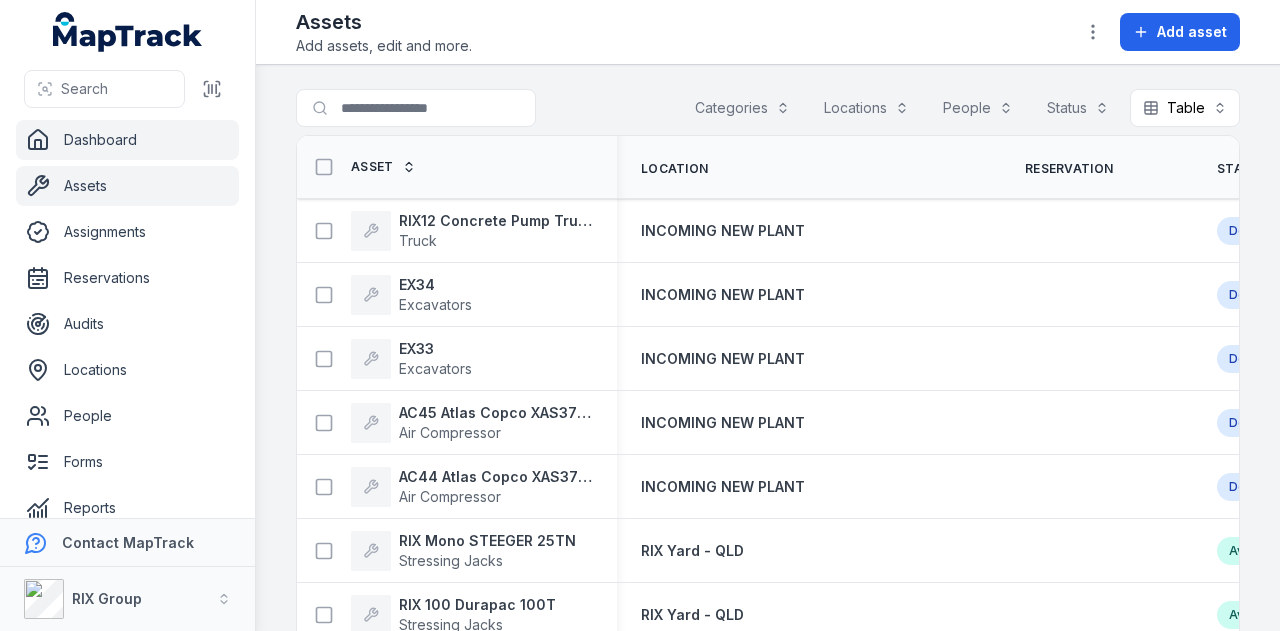 click on "Dashboard" at bounding box center (127, 140) 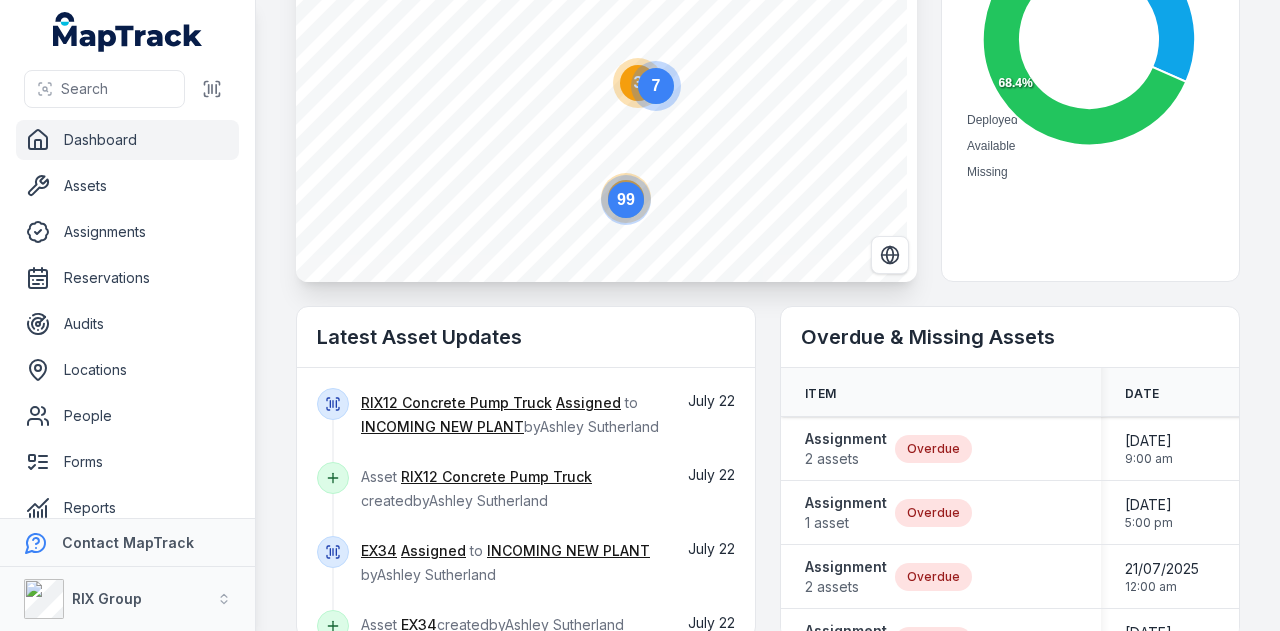 scroll, scrollTop: 0, scrollLeft: 0, axis: both 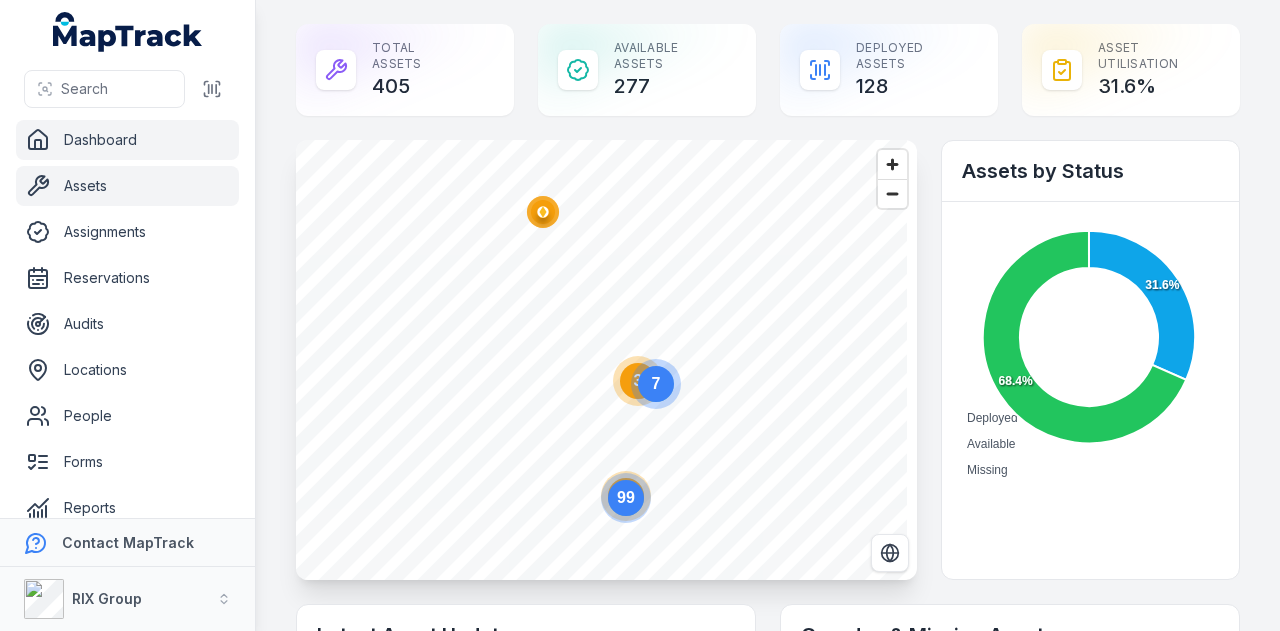 click on "Assets" at bounding box center (127, 186) 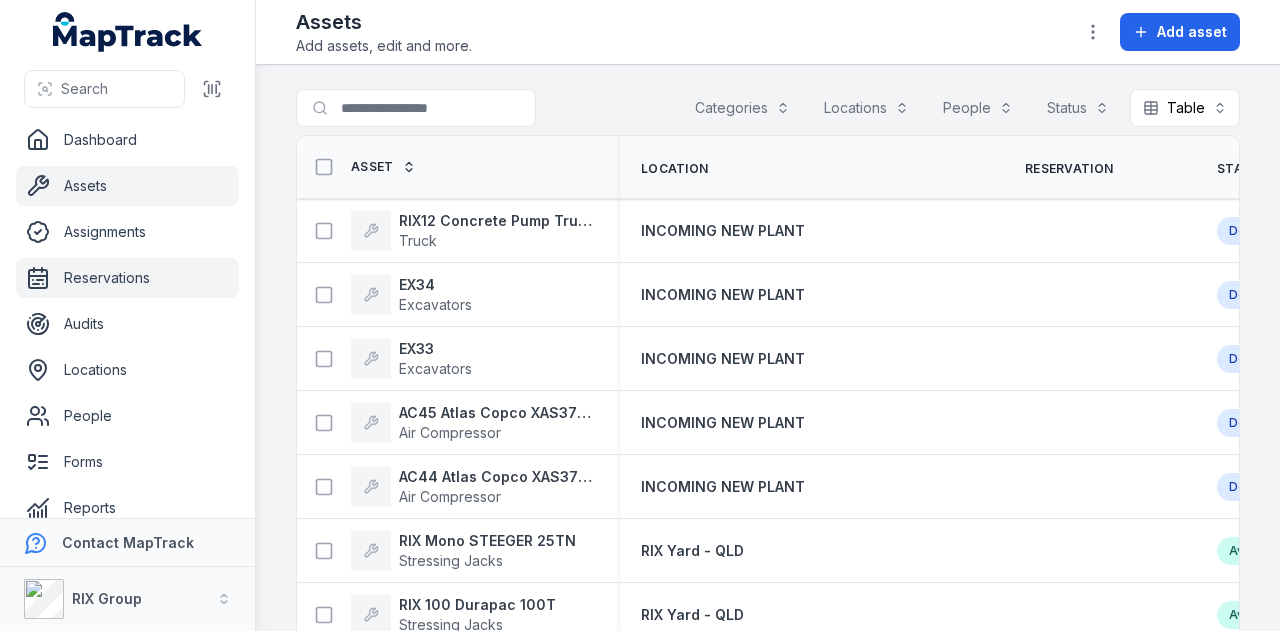 click on "Reservations" at bounding box center (127, 278) 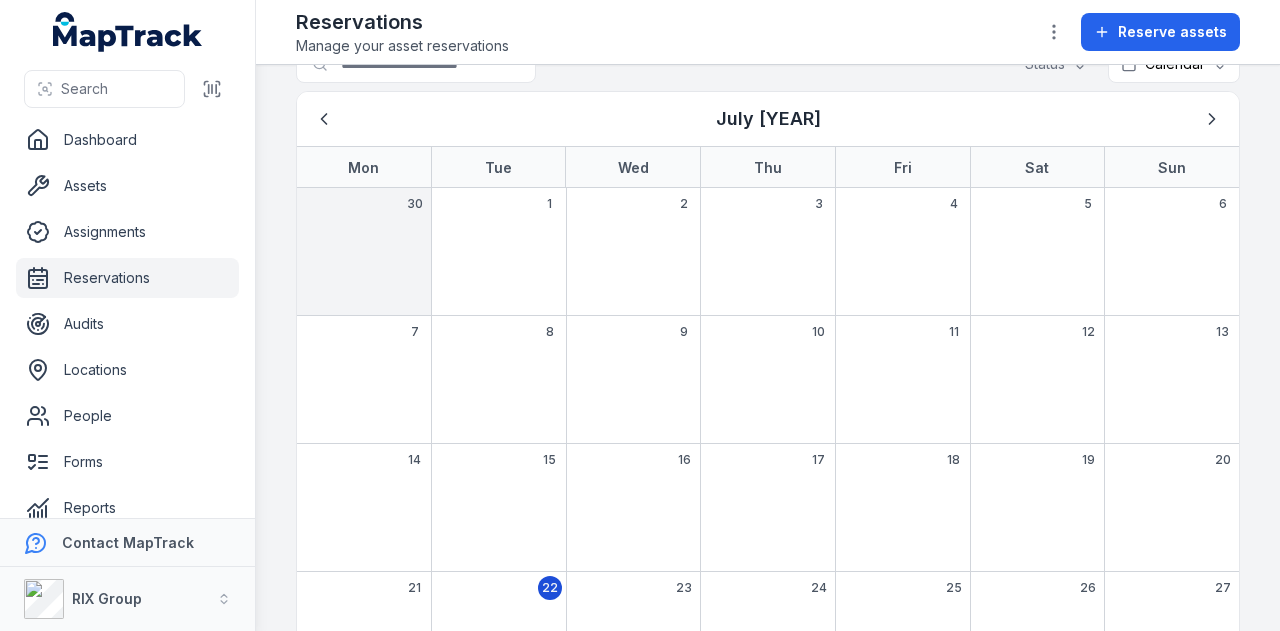 scroll, scrollTop: 262, scrollLeft: 0, axis: vertical 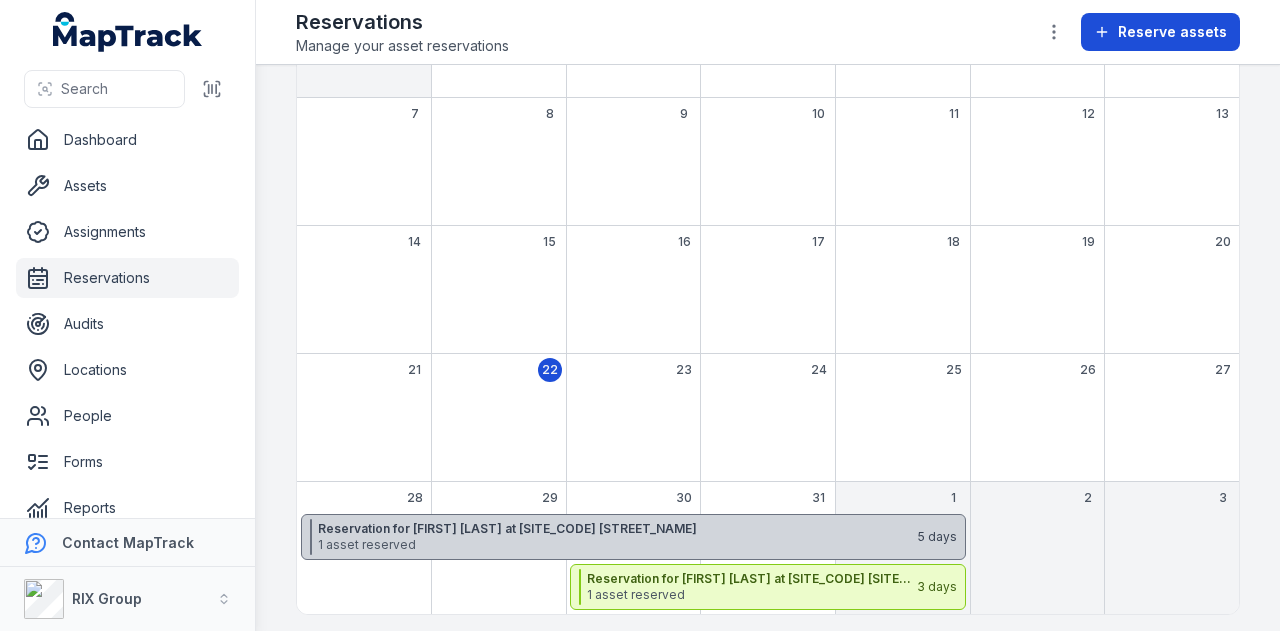 click on "Reserve assets" at bounding box center [1172, 32] 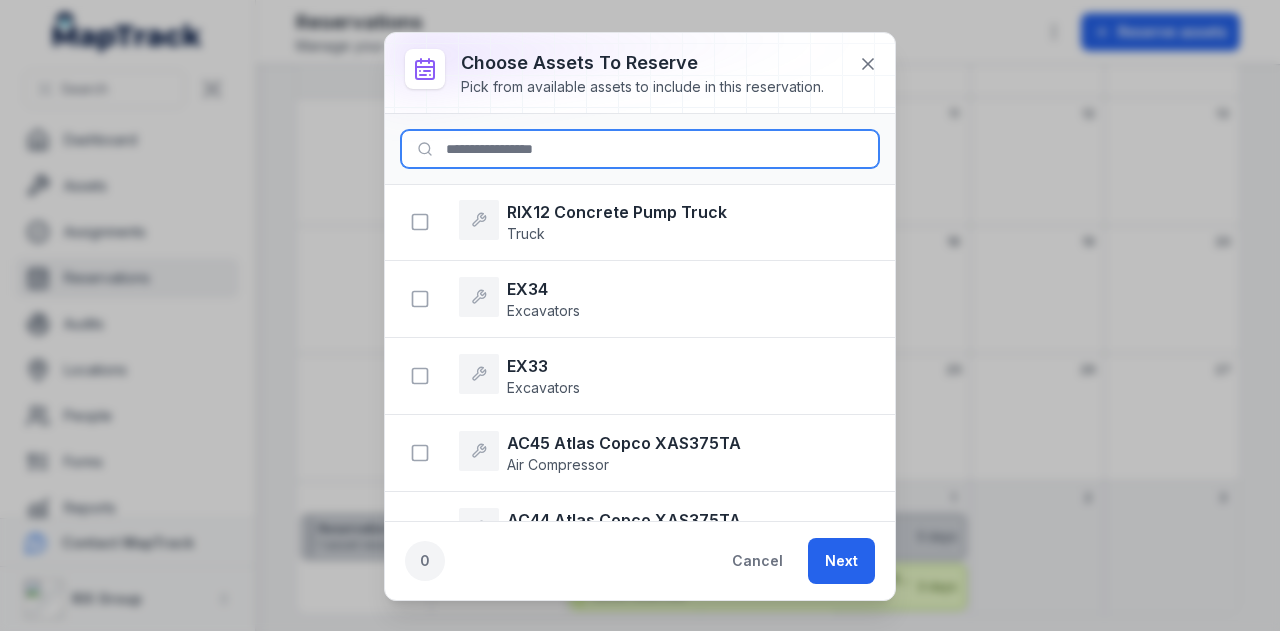 click at bounding box center [640, 149] 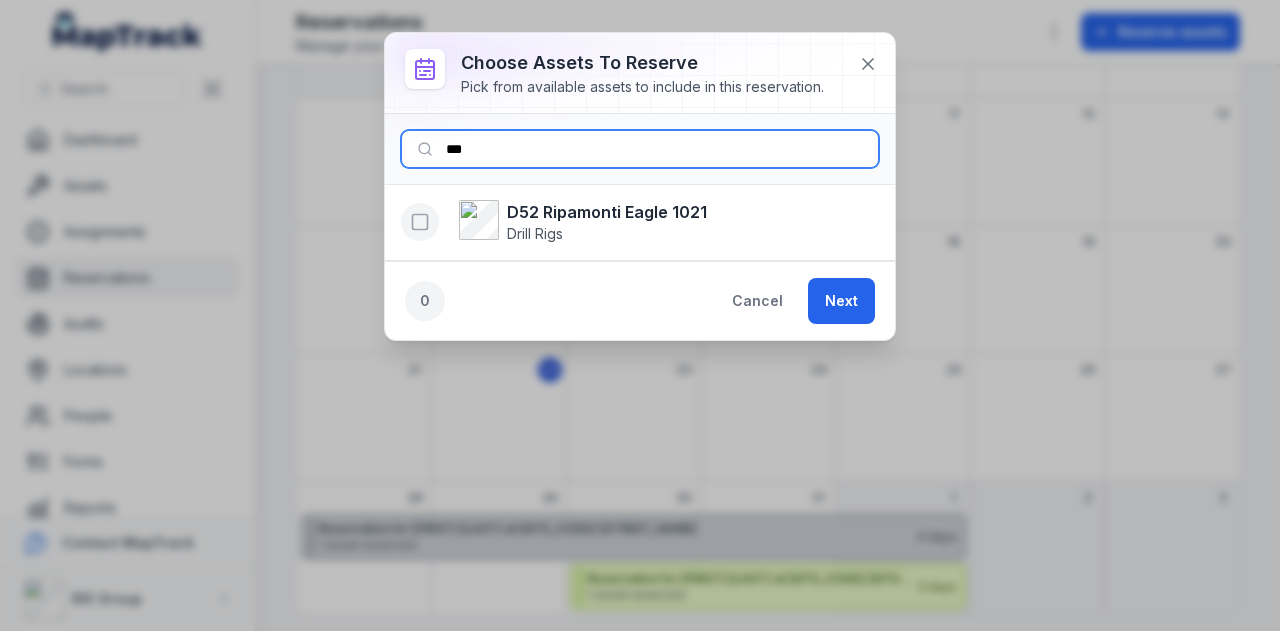 type on "***" 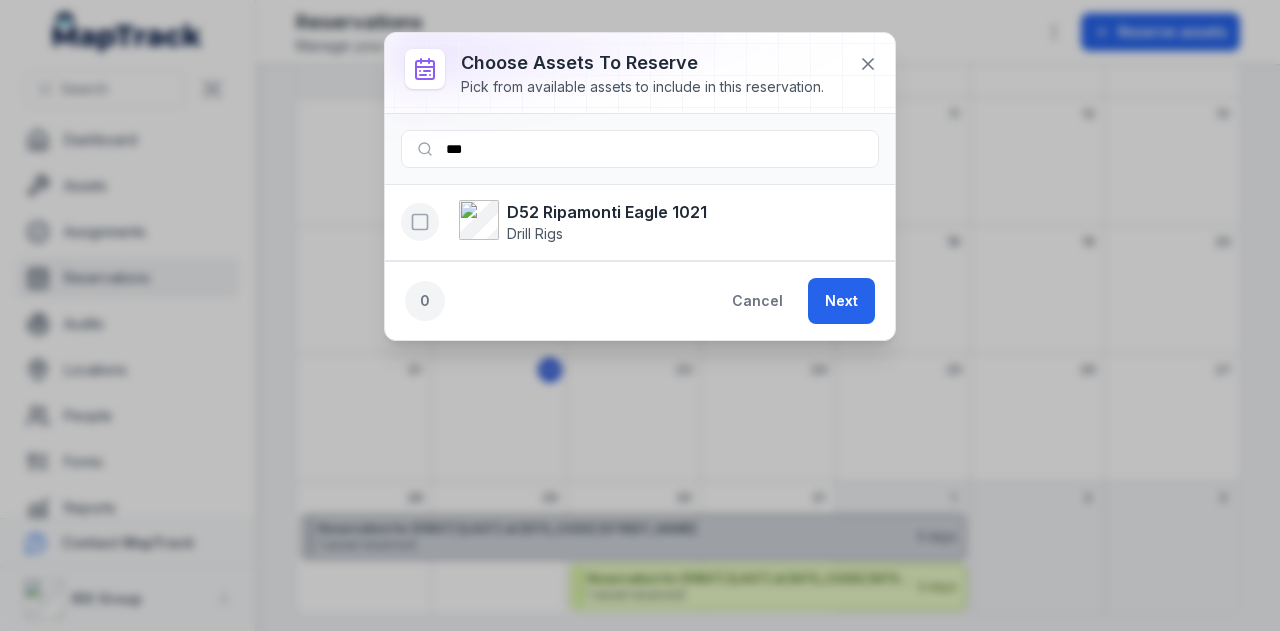click 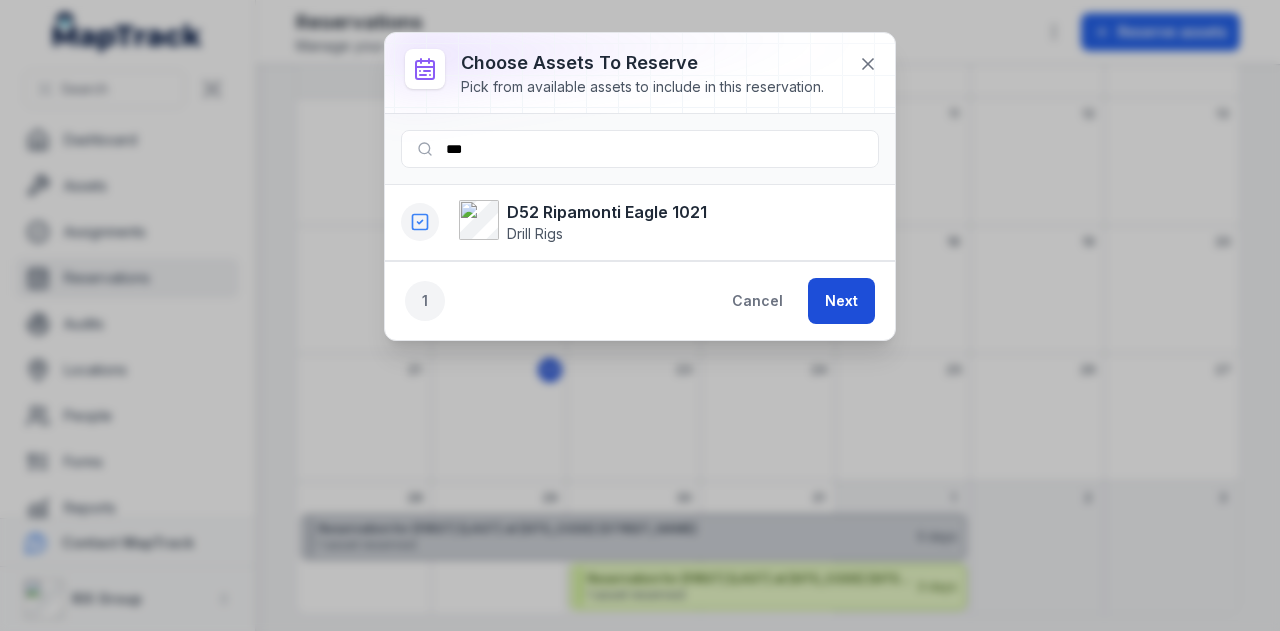 click on "Next" at bounding box center [841, 301] 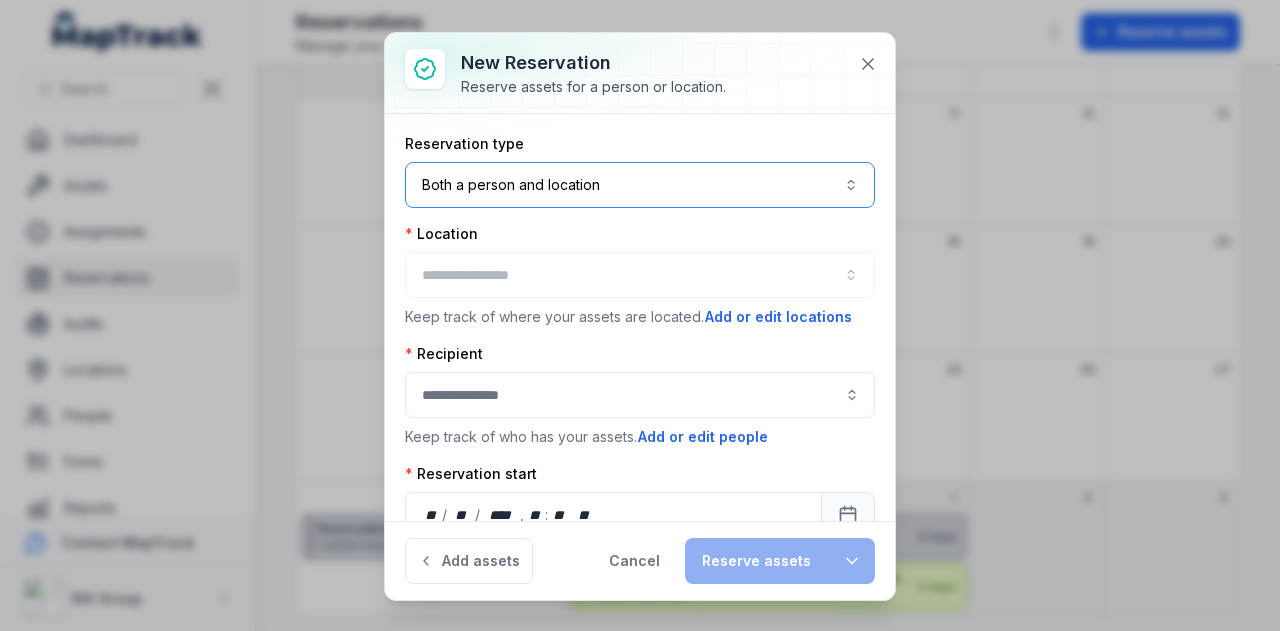 click on "Both a person and location ****" at bounding box center [640, 185] 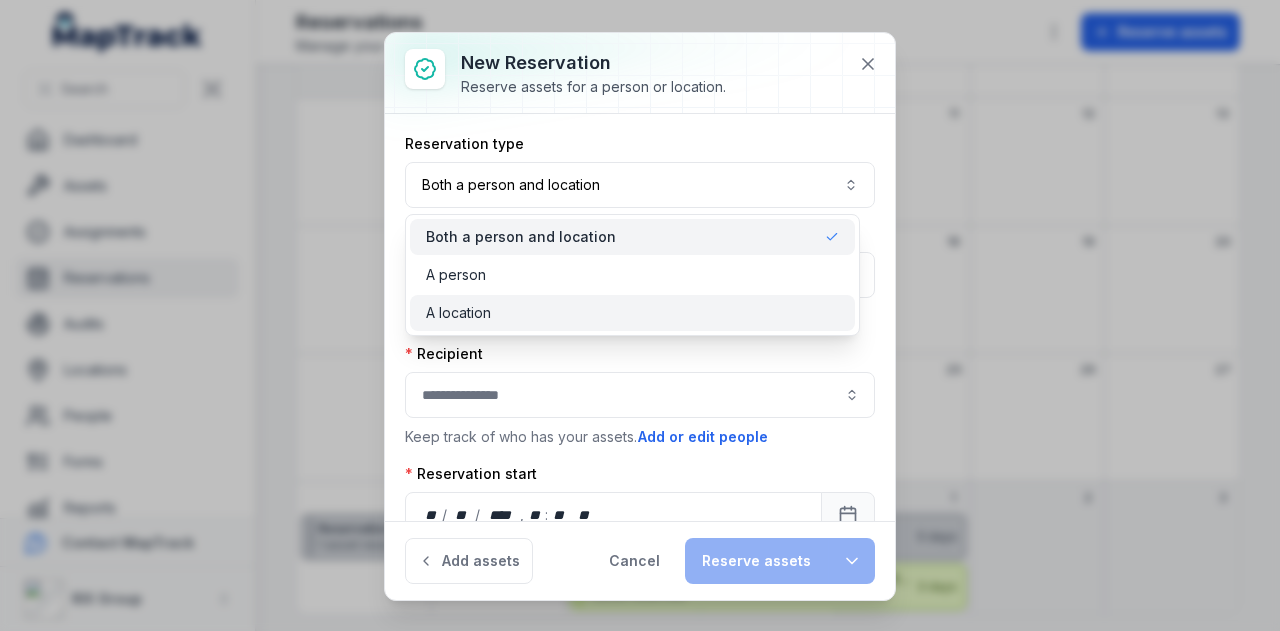 click on "A location" at bounding box center [632, 313] 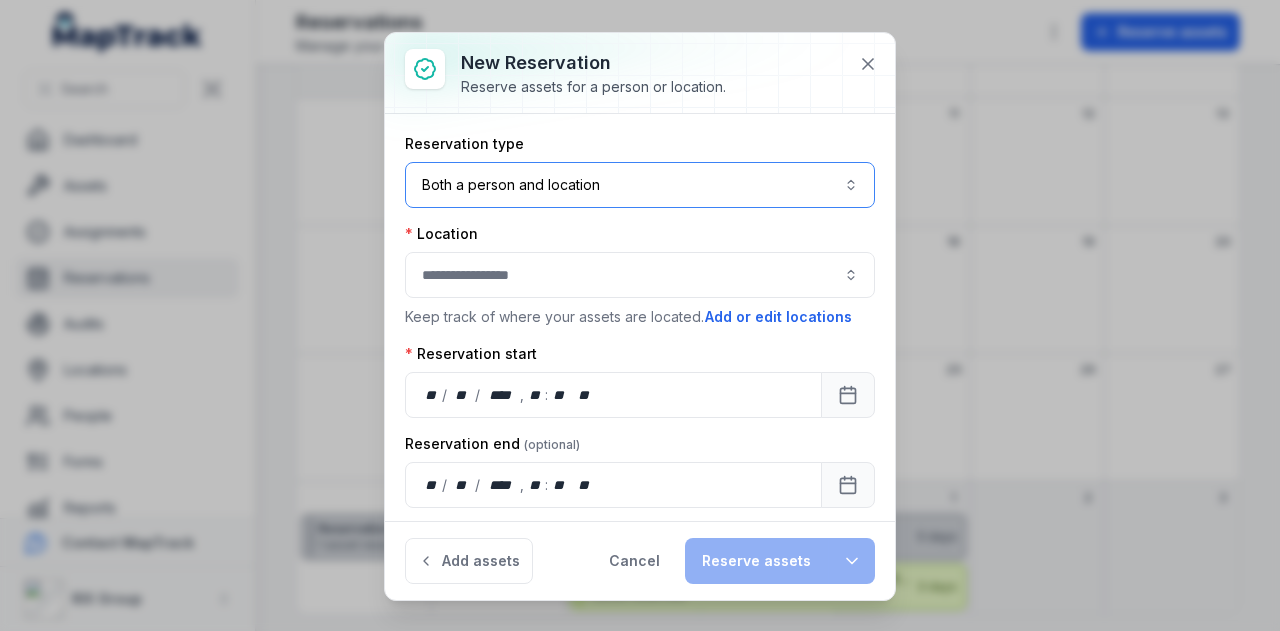 click at bounding box center [640, 275] 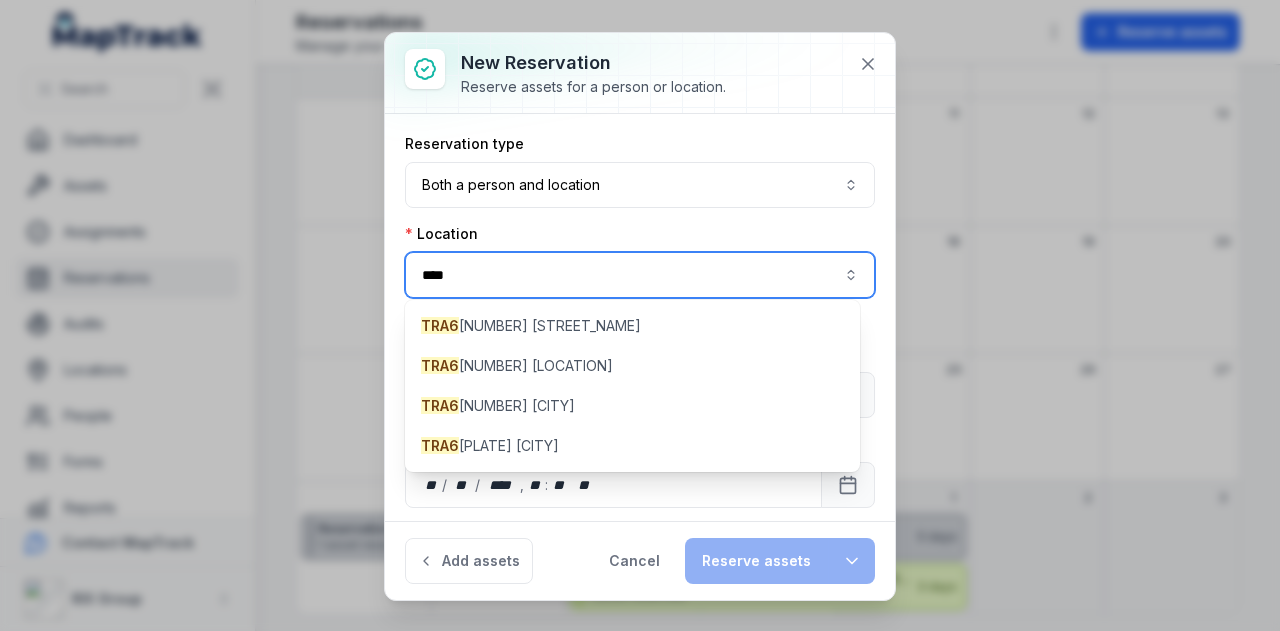 type on "****" 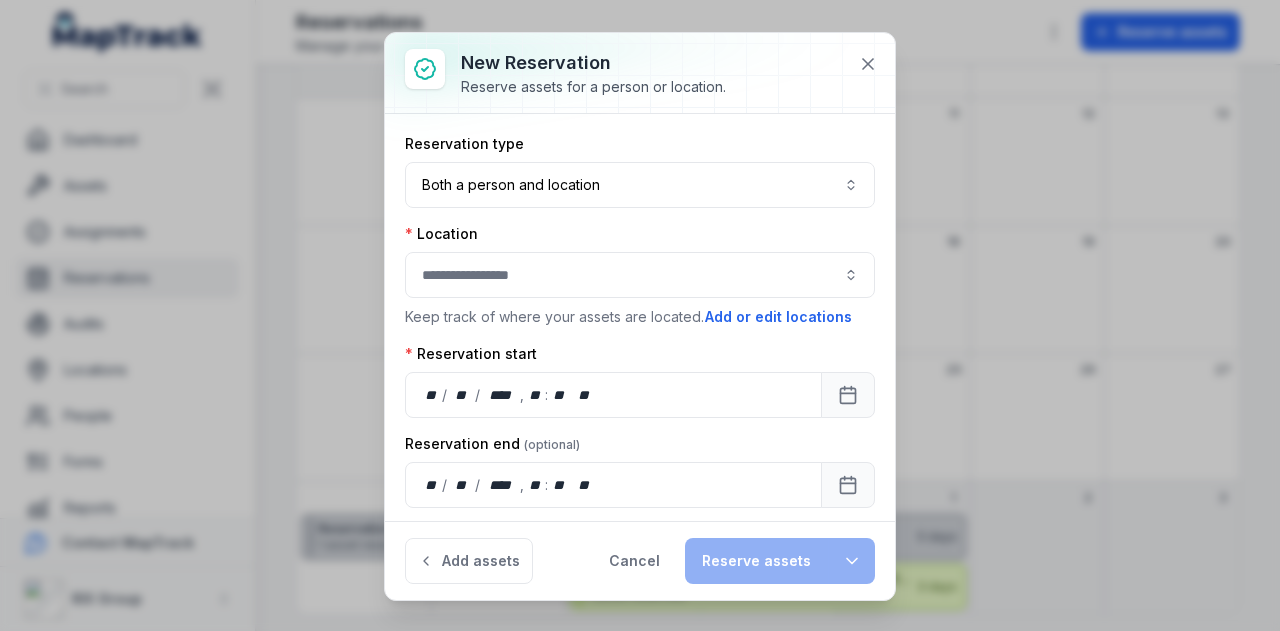 click on "Reservation type Both a person and location **** Location Keep track of where your assets are located.  Add or edit locations Reservation start ** / ** / **** ,  ** : **   ** Reservation end ** / ** / **** ,  ** : **   **" at bounding box center [640, 321] 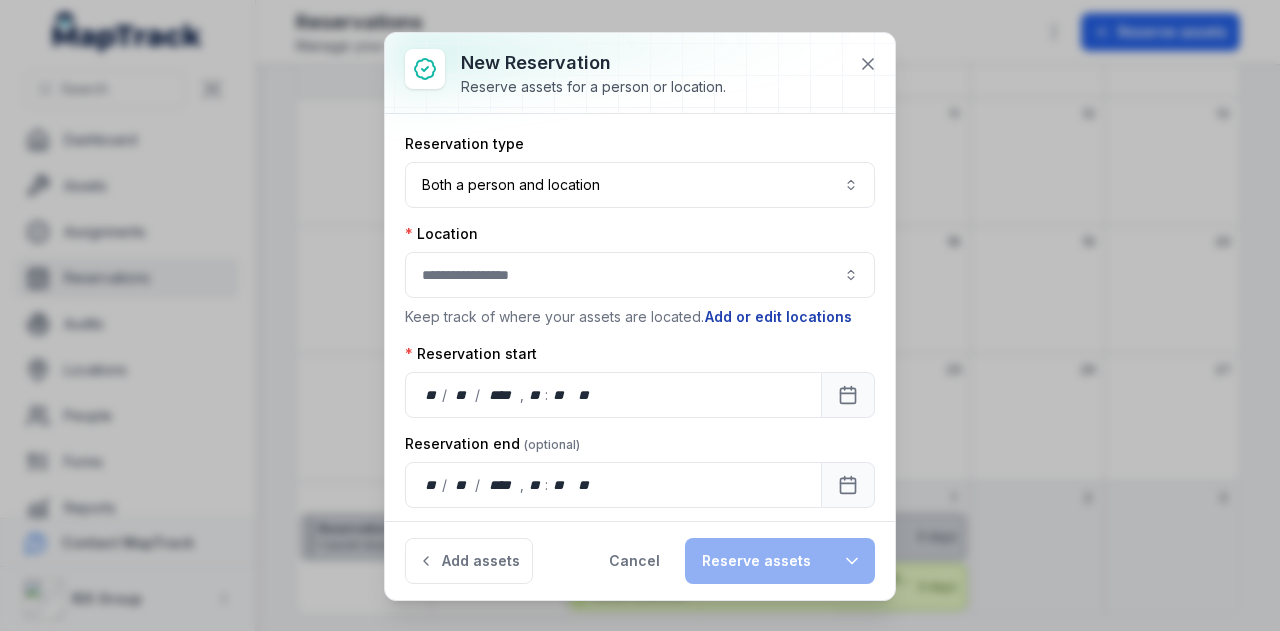 click on "Add or edit locations" at bounding box center (778, 317) 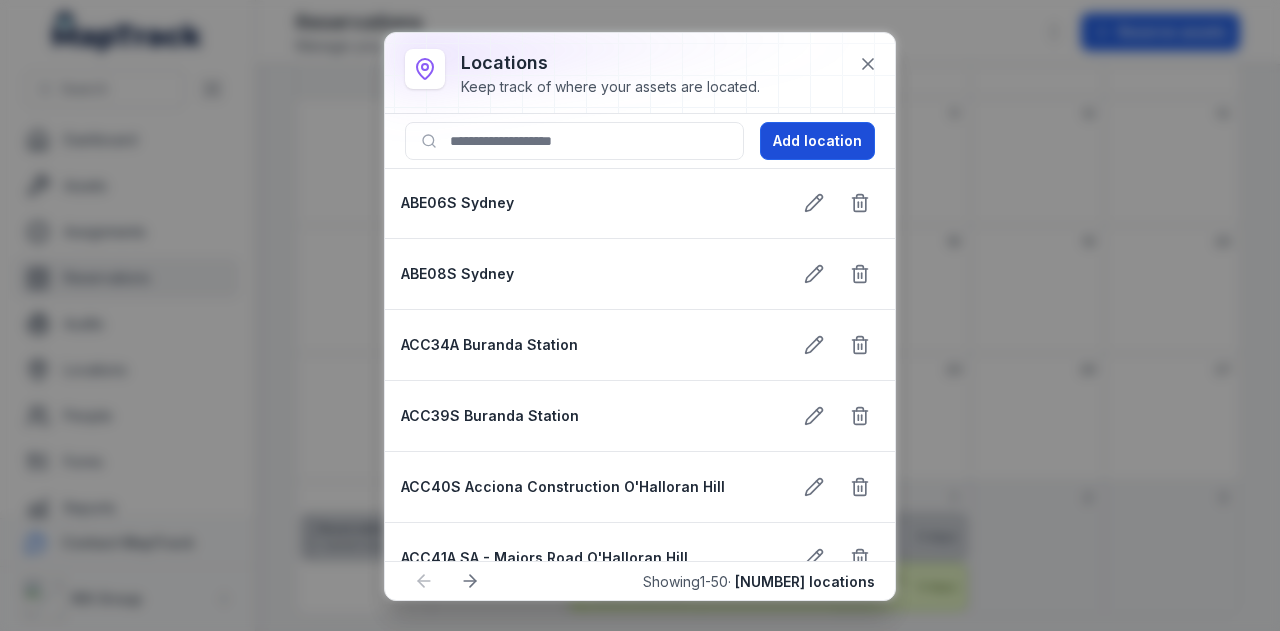 click on "Add location" at bounding box center (817, 141) 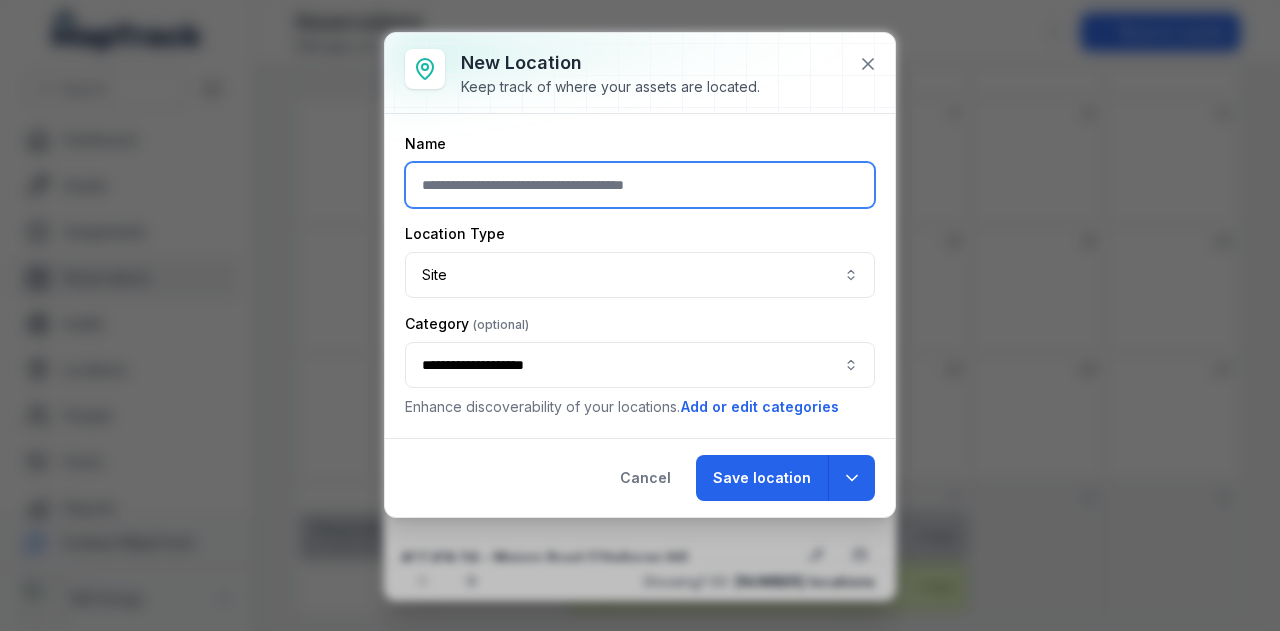 click at bounding box center [640, 185] 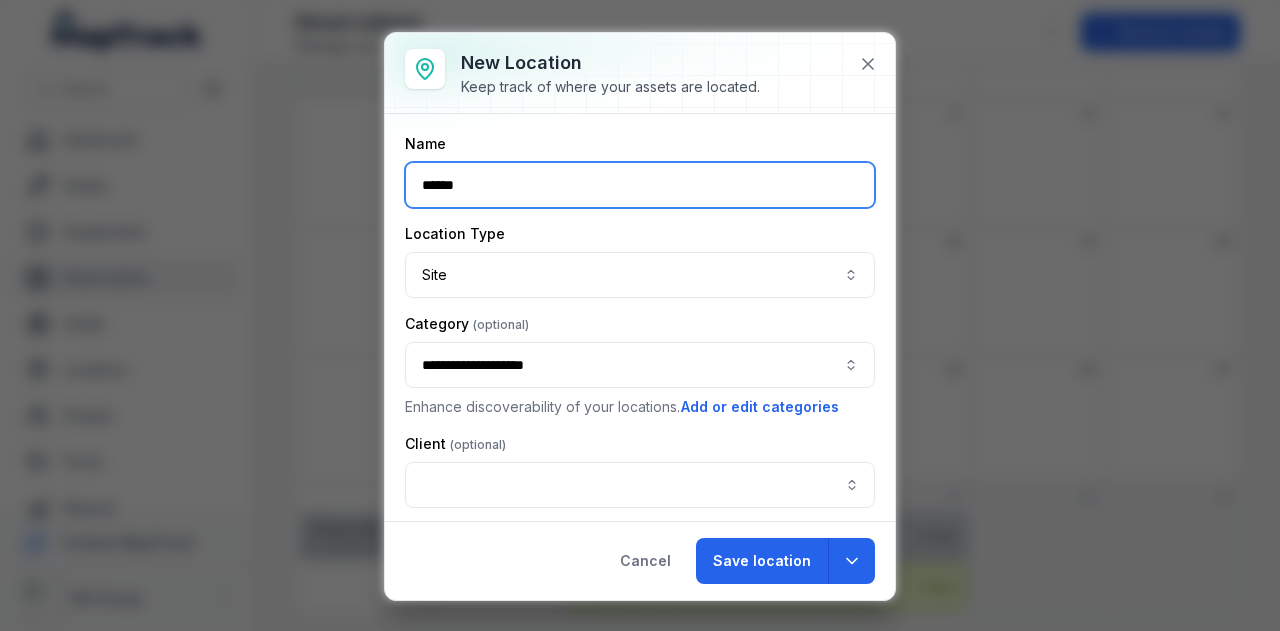 type on "******" 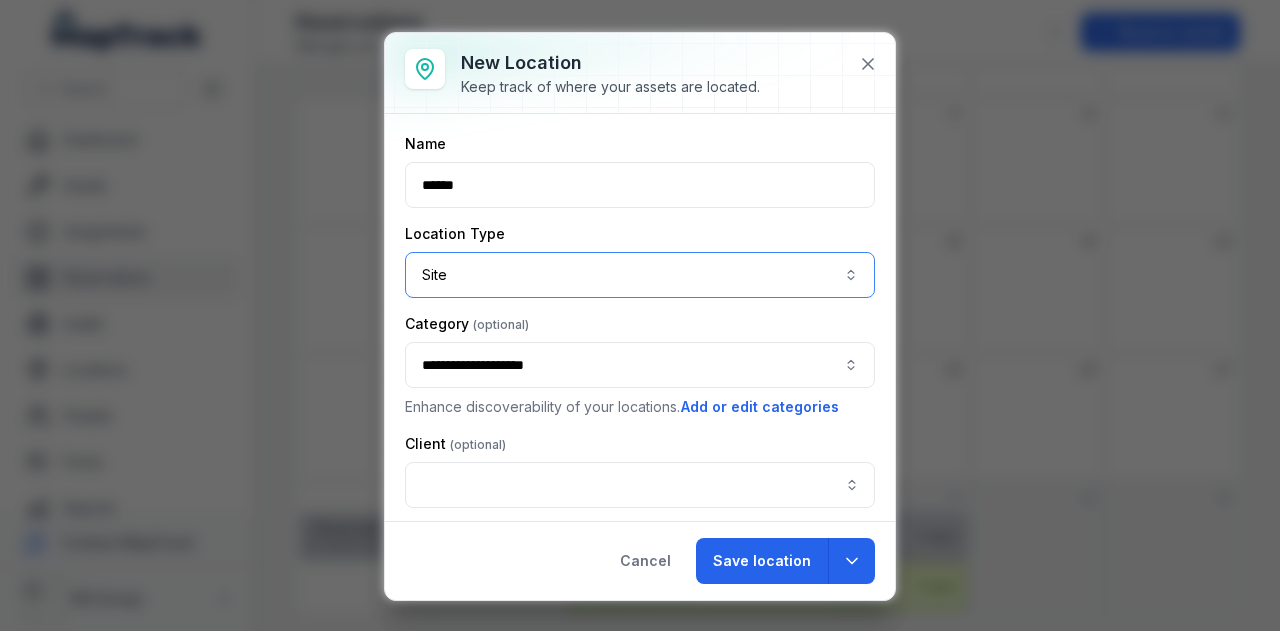 click on "Site ****" at bounding box center [640, 275] 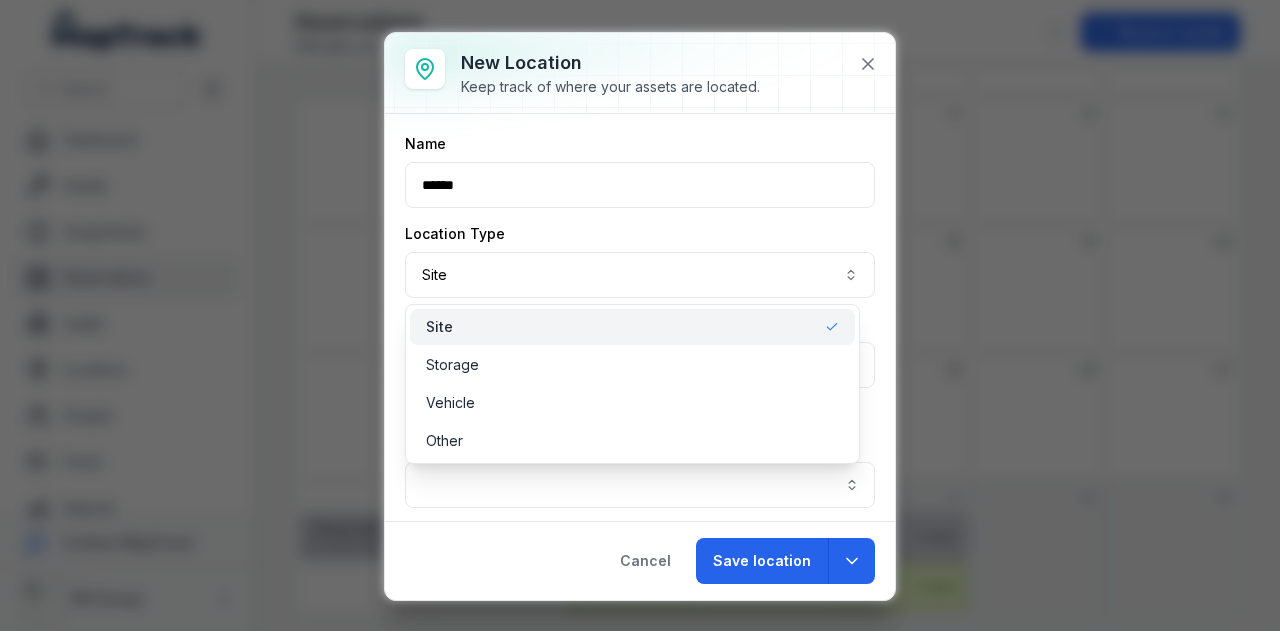 click on "**********" at bounding box center [640, 316] 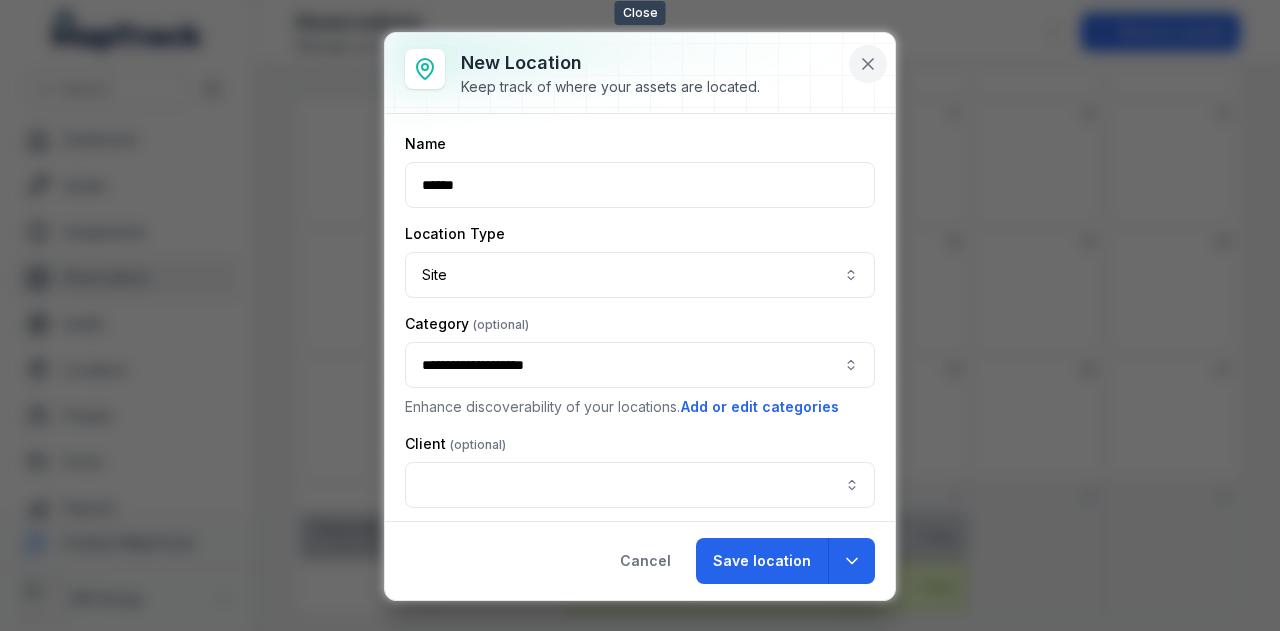 click 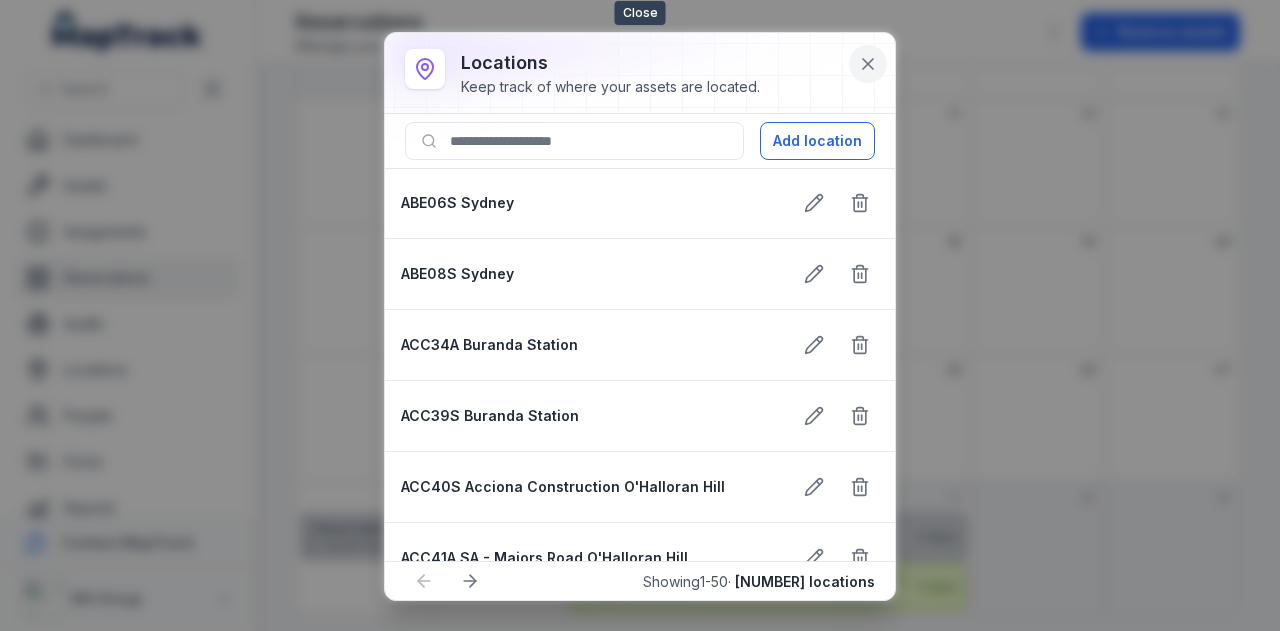 click 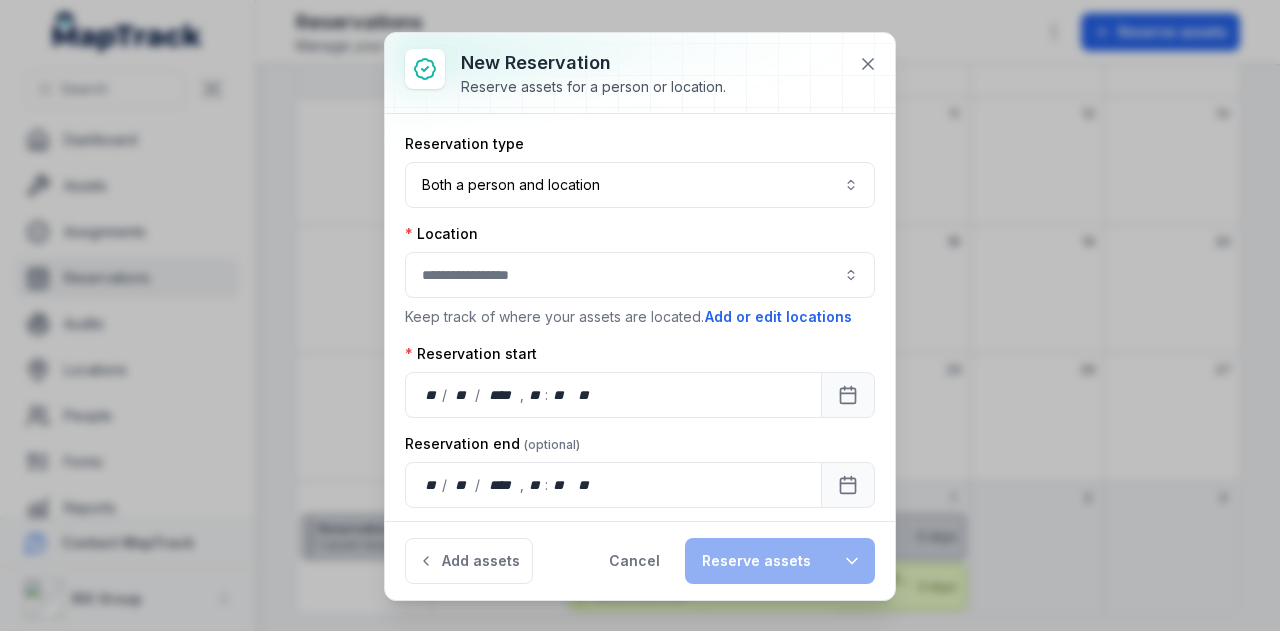 click at bounding box center (640, 275) 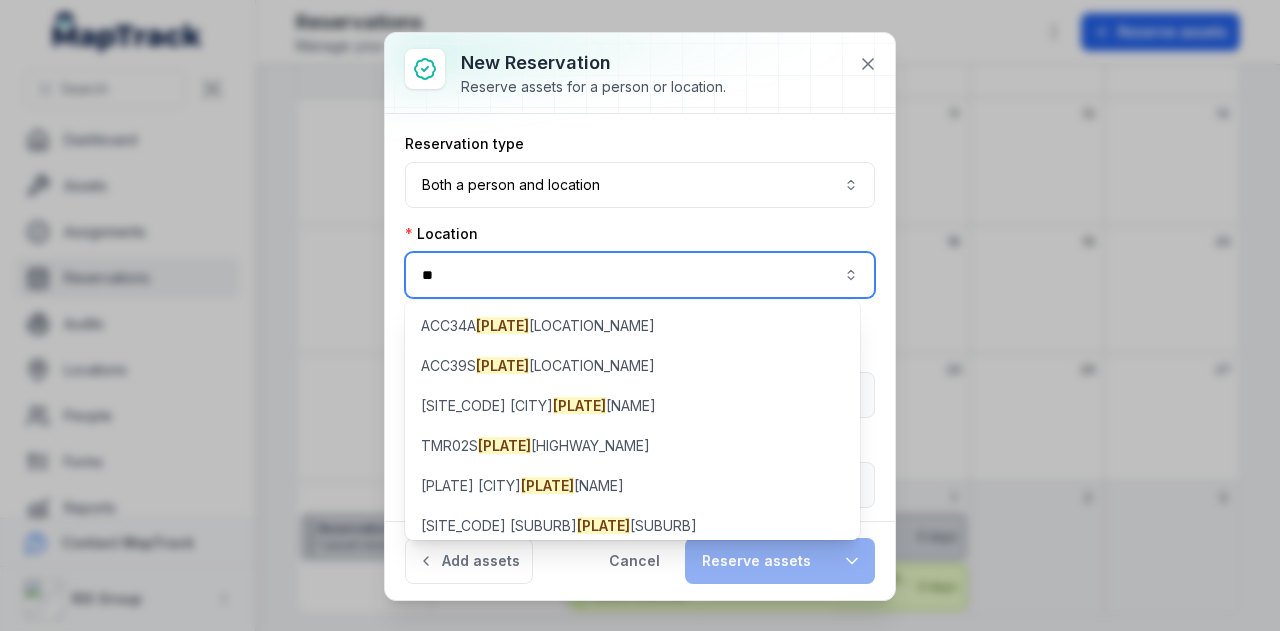 type on "*" 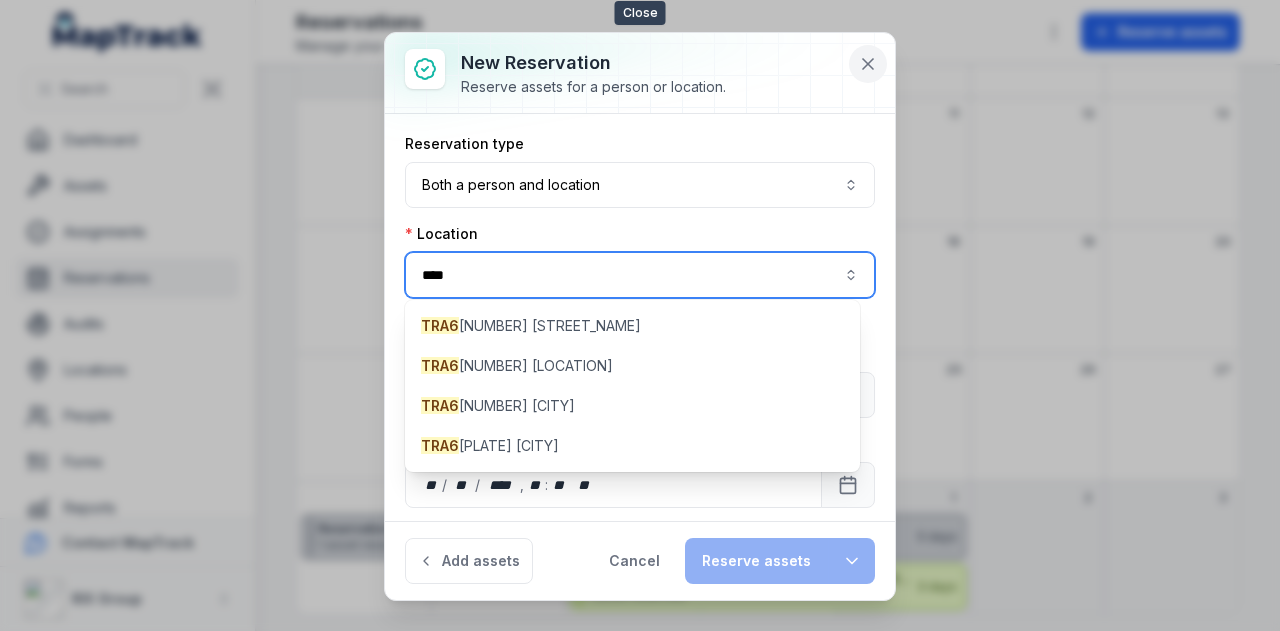 type on "****" 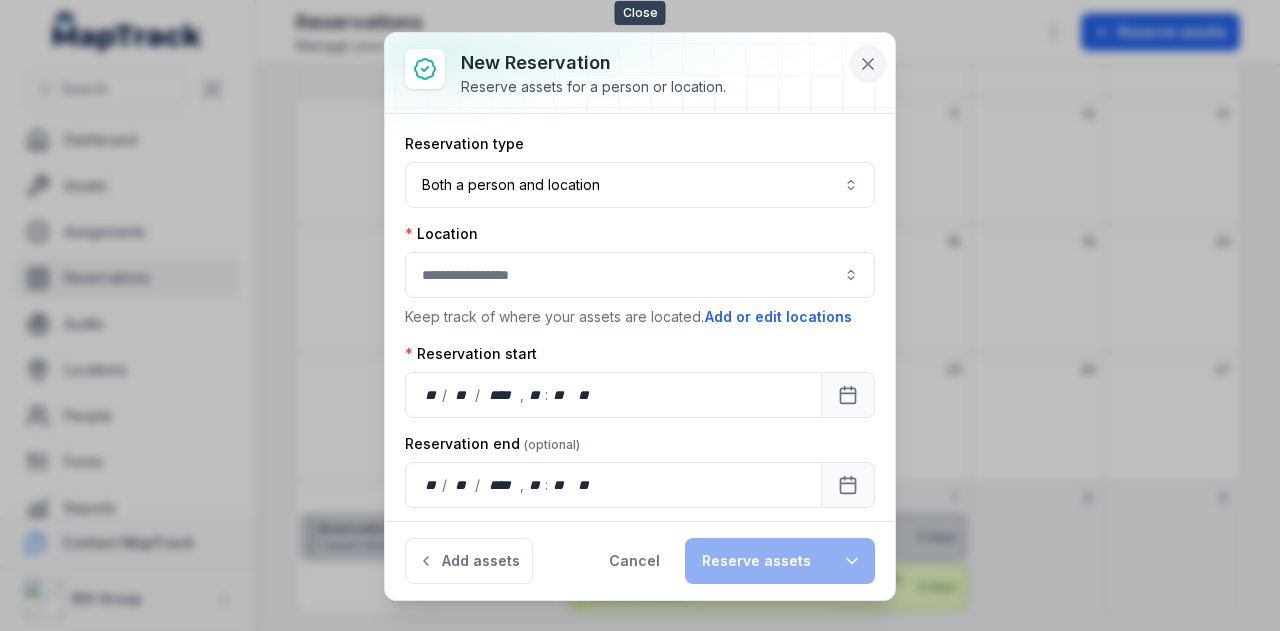 click 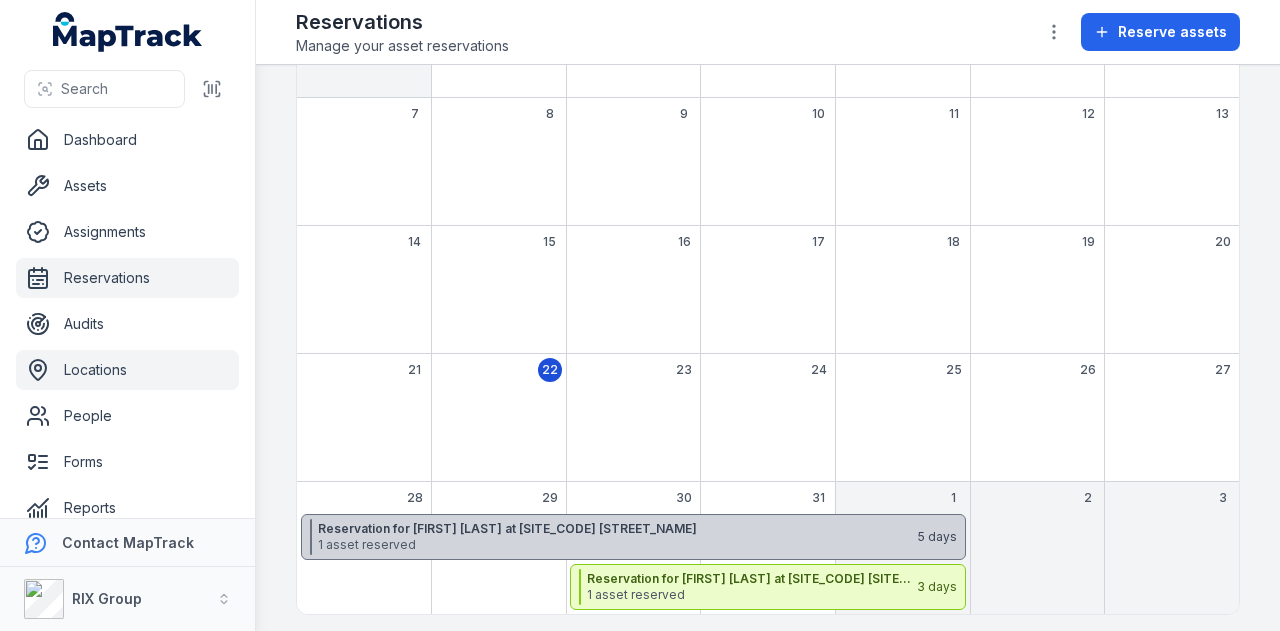 click on "Locations" at bounding box center [127, 370] 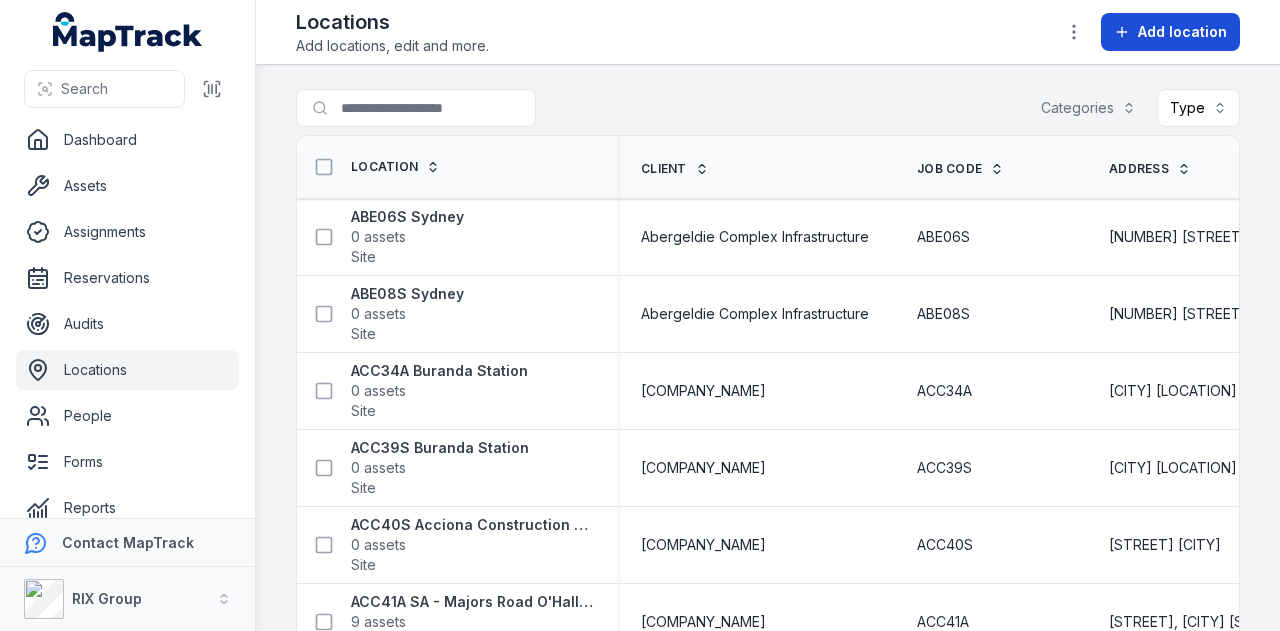 click on "Add location" at bounding box center [1182, 32] 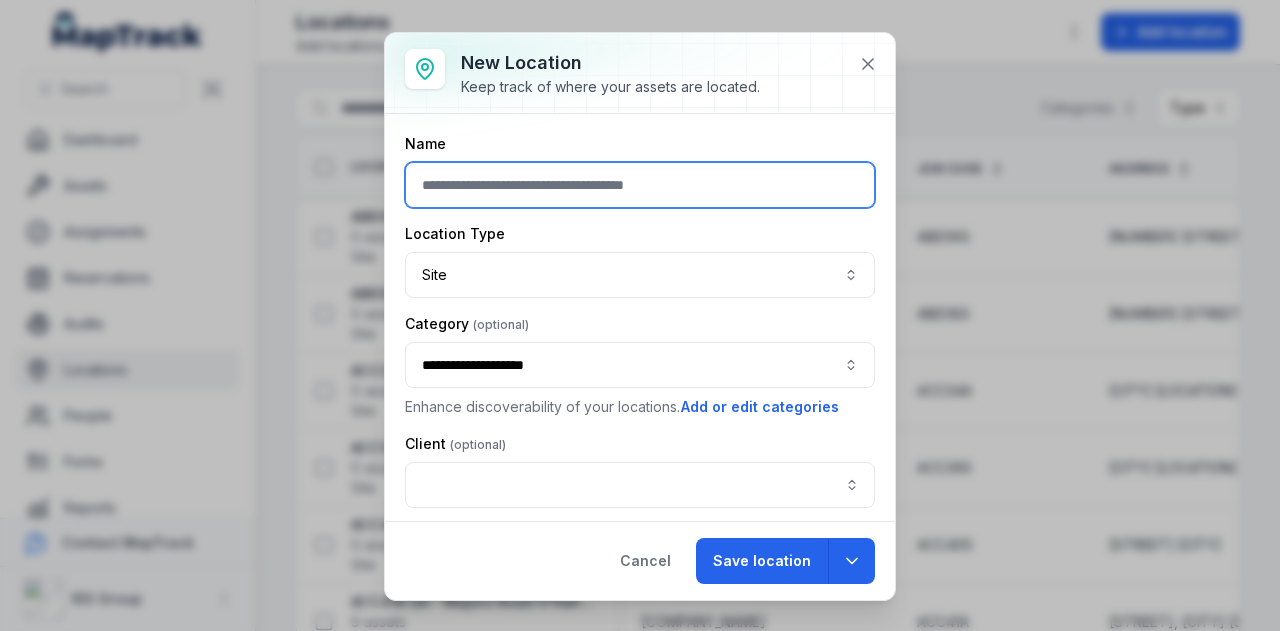 click at bounding box center (640, 185) 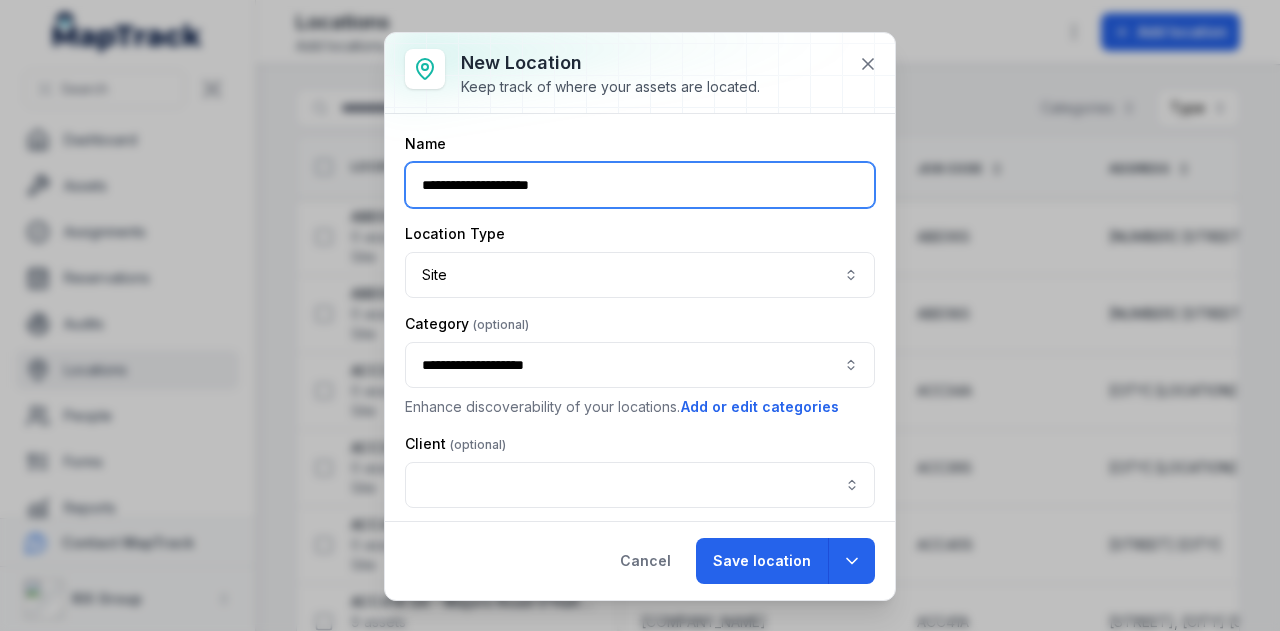click on "**********" at bounding box center [640, 365] 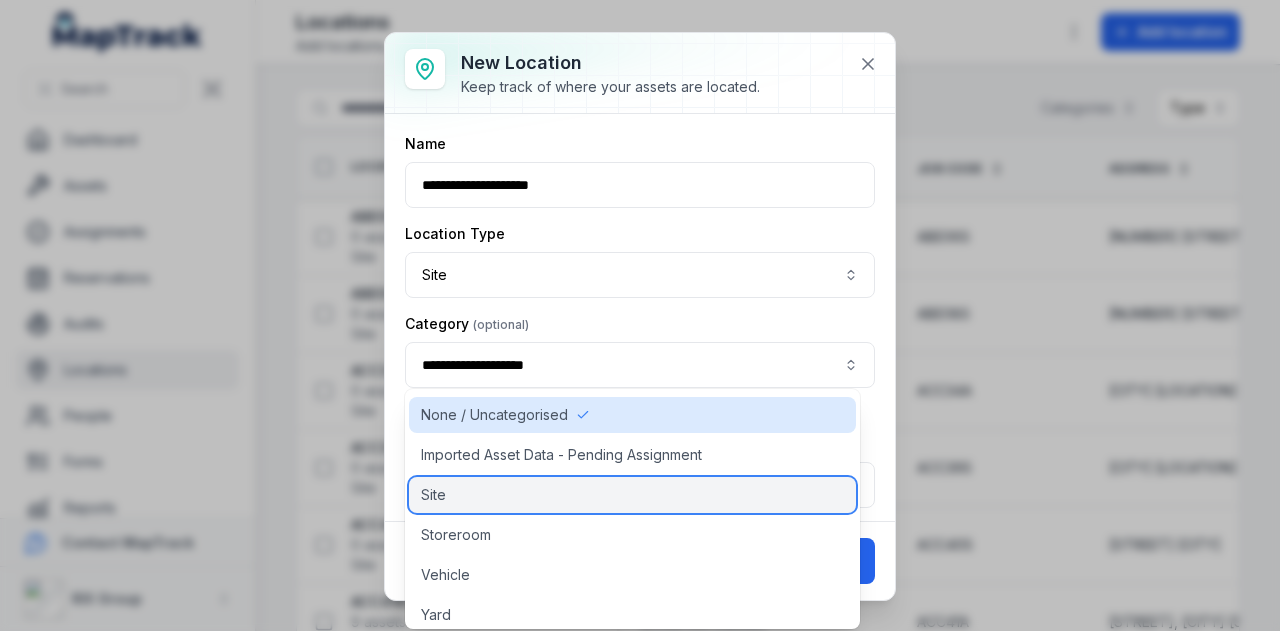 click on "Site" at bounding box center (632, 495) 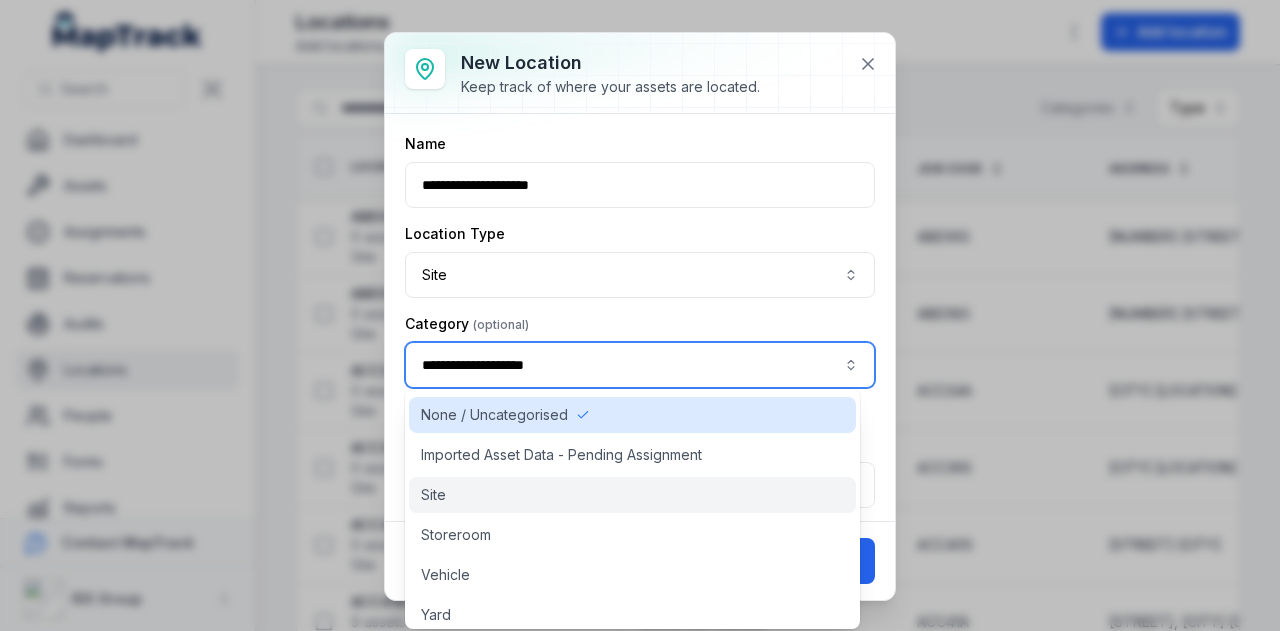 type on "****" 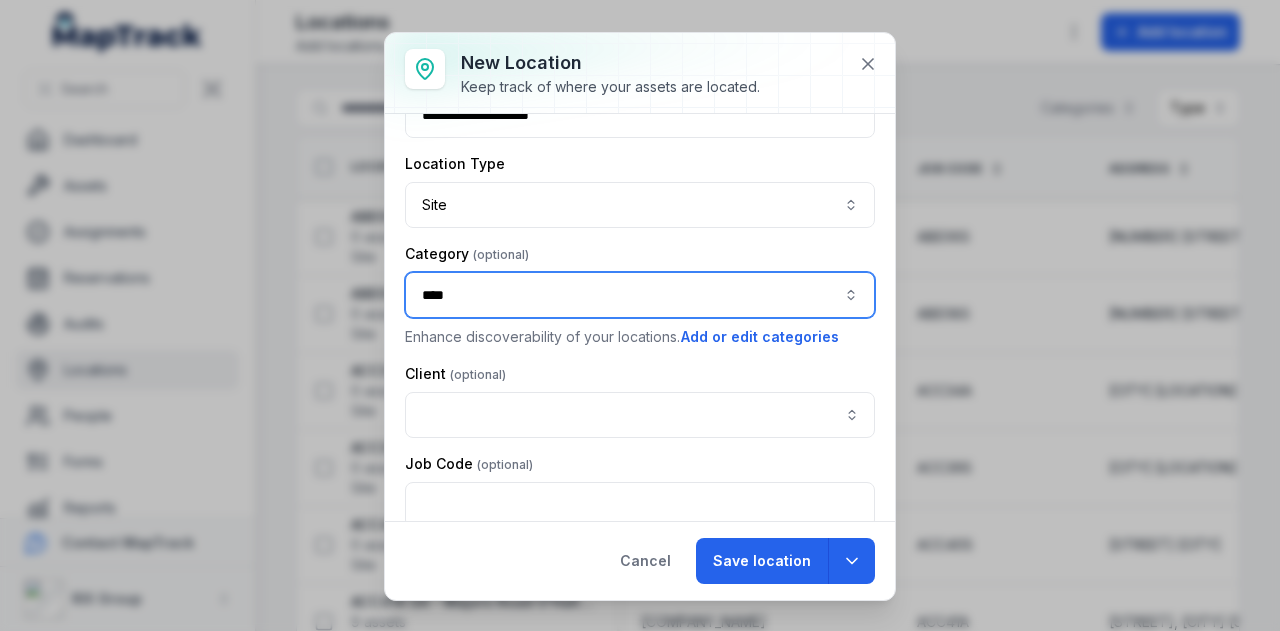 scroll, scrollTop: 100, scrollLeft: 0, axis: vertical 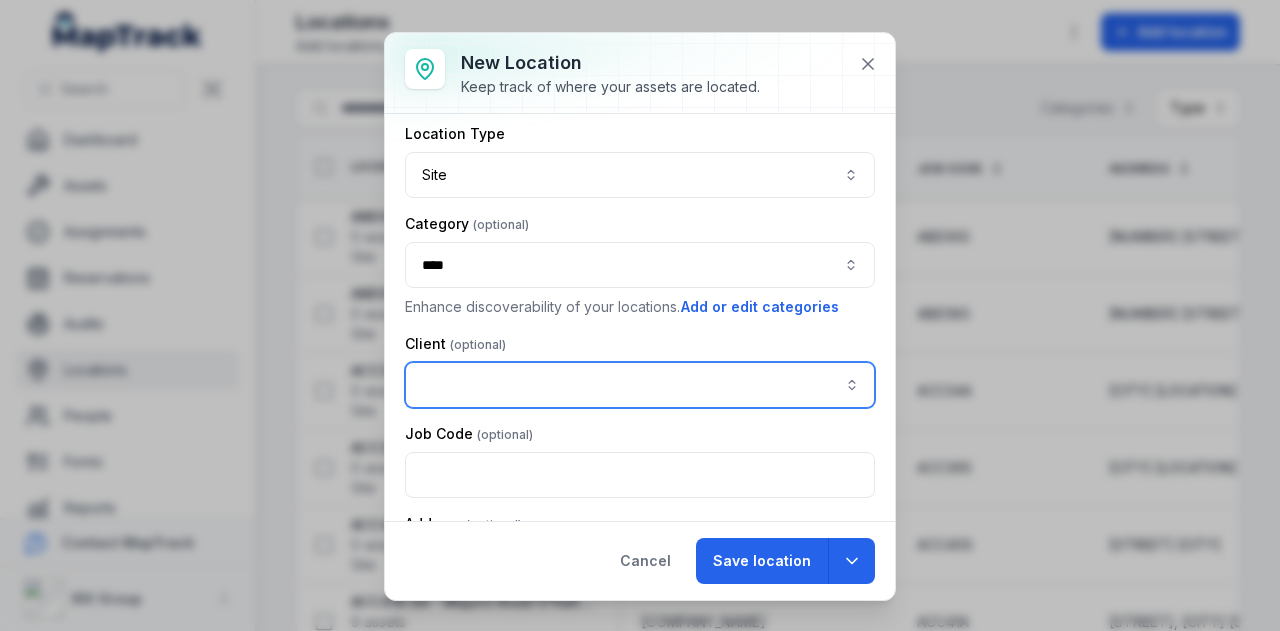 click at bounding box center [640, 385] 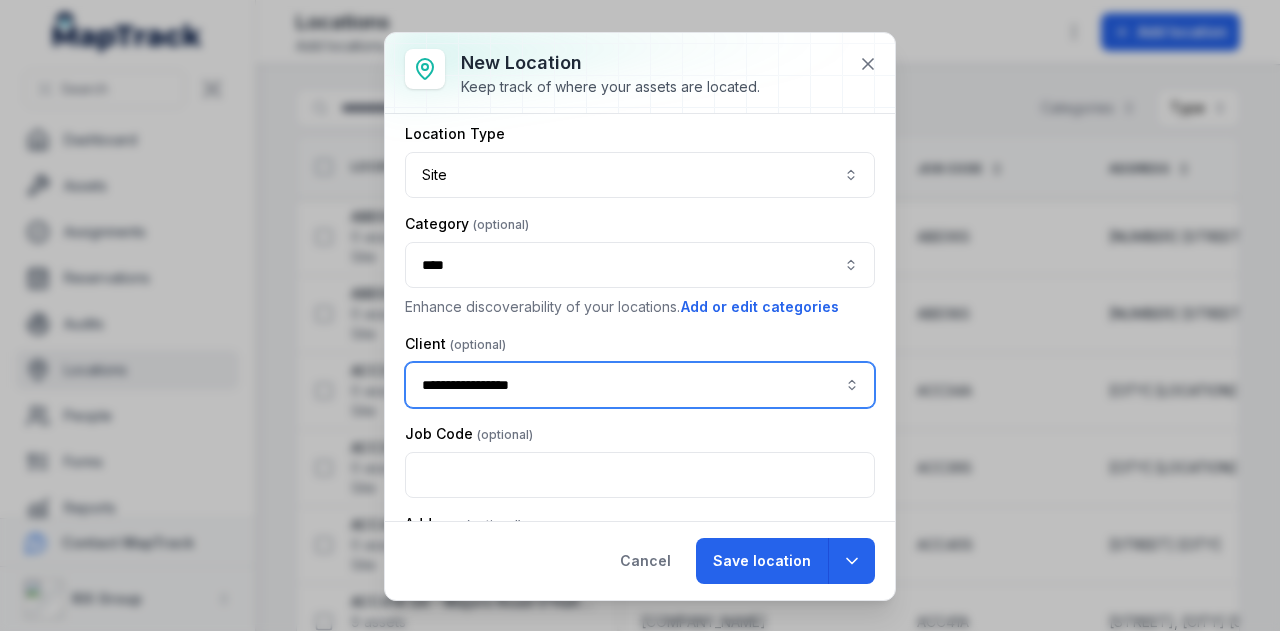 type on "**********" 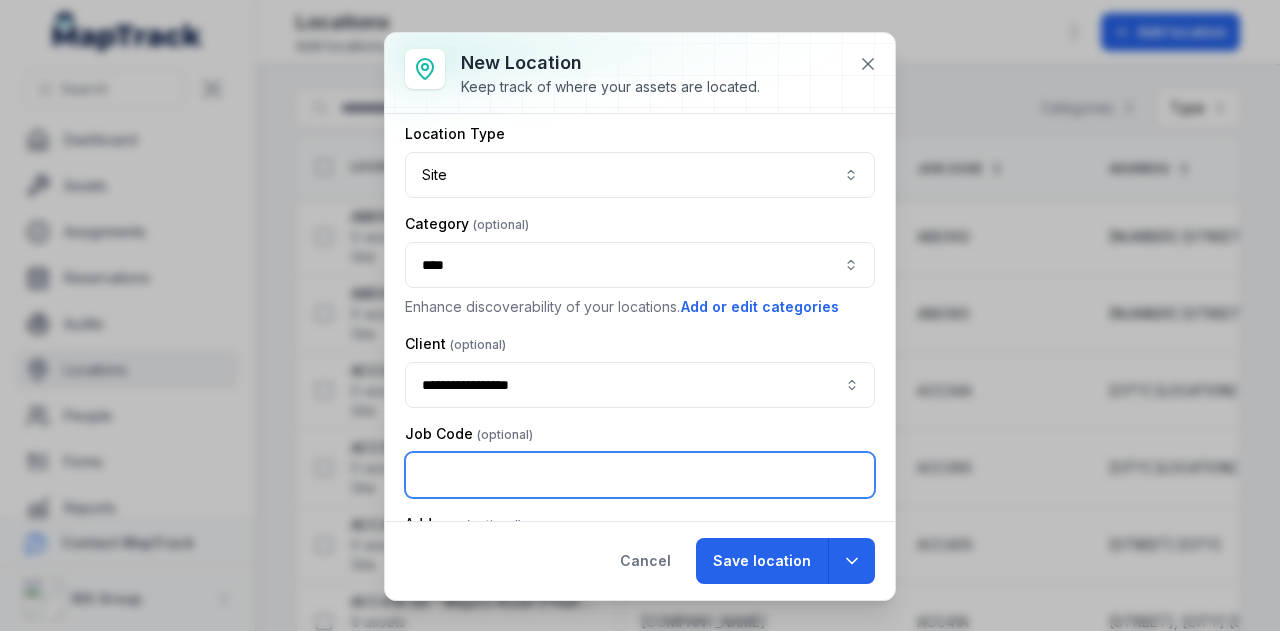 click at bounding box center [640, 475] 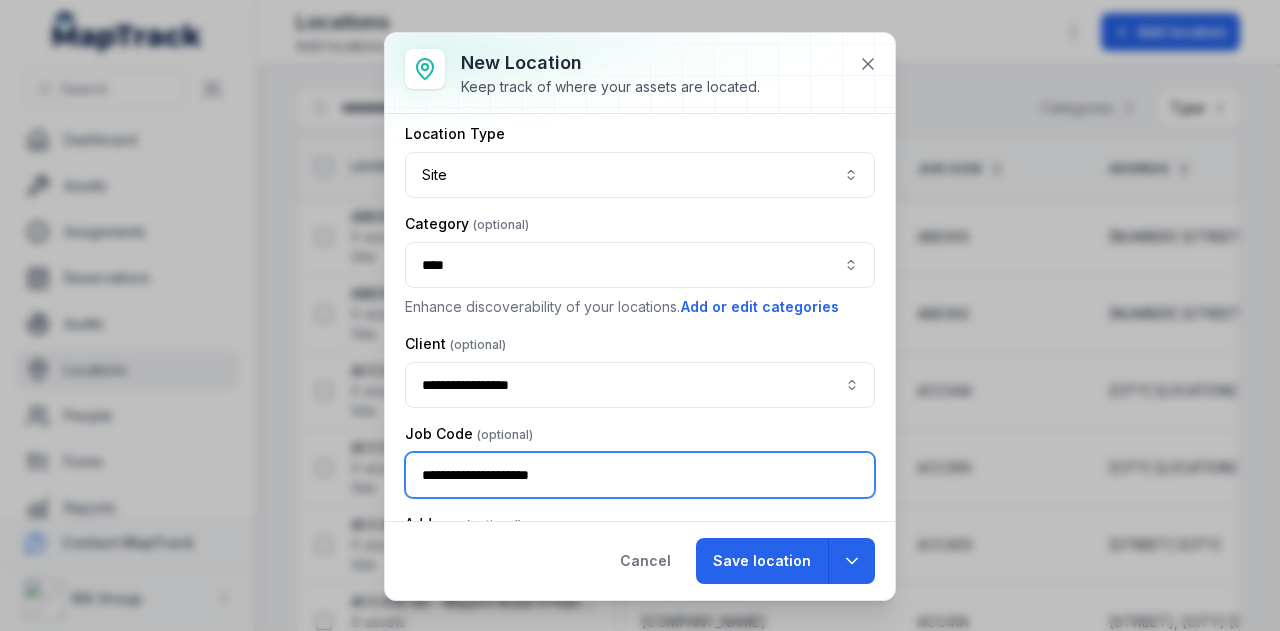 drag, startPoint x: 559, startPoint y: 477, endPoint x: 493, endPoint y: 477, distance: 66 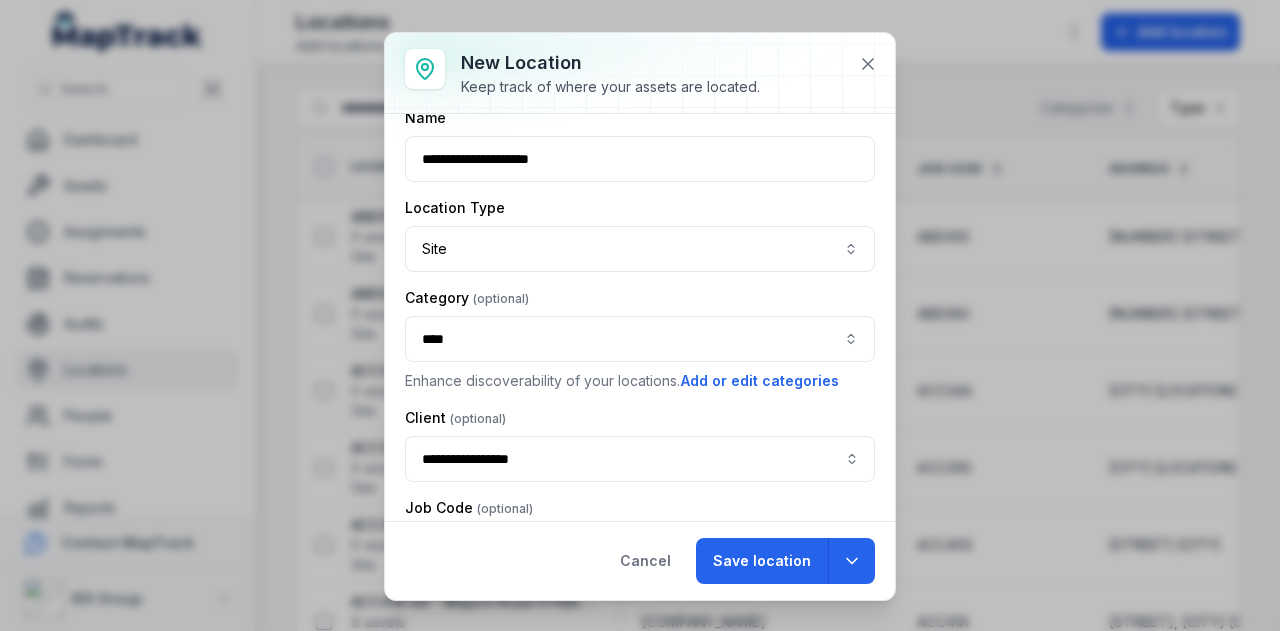 scroll, scrollTop: 0, scrollLeft: 0, axis: both 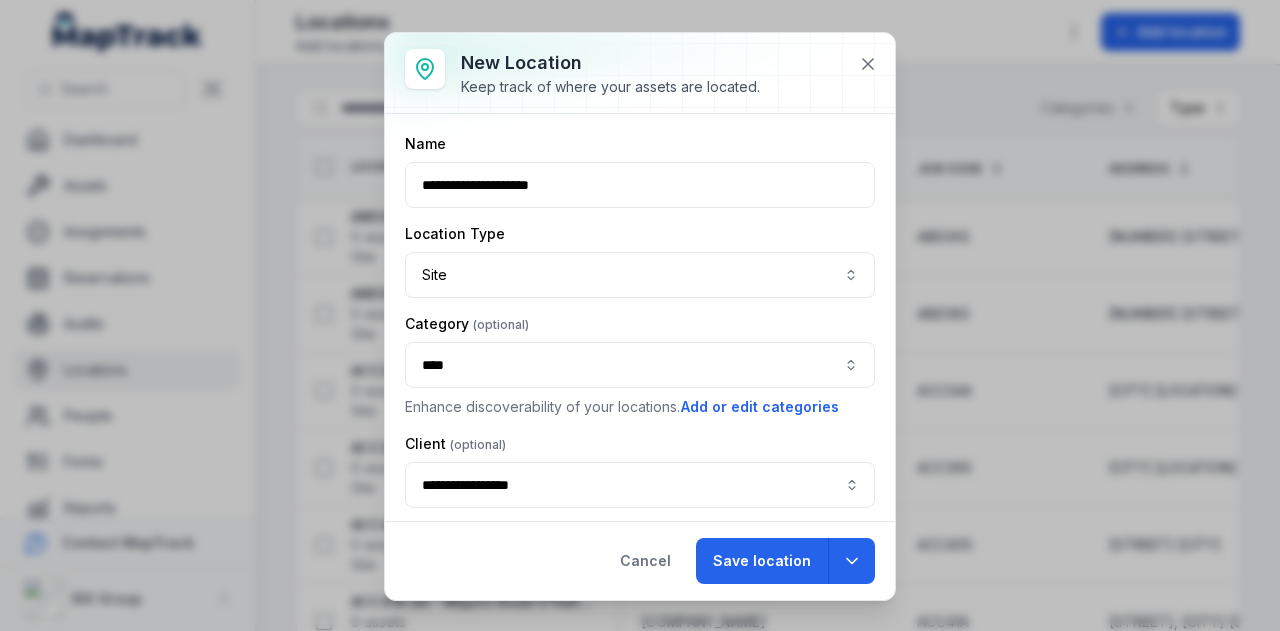 type on "******" 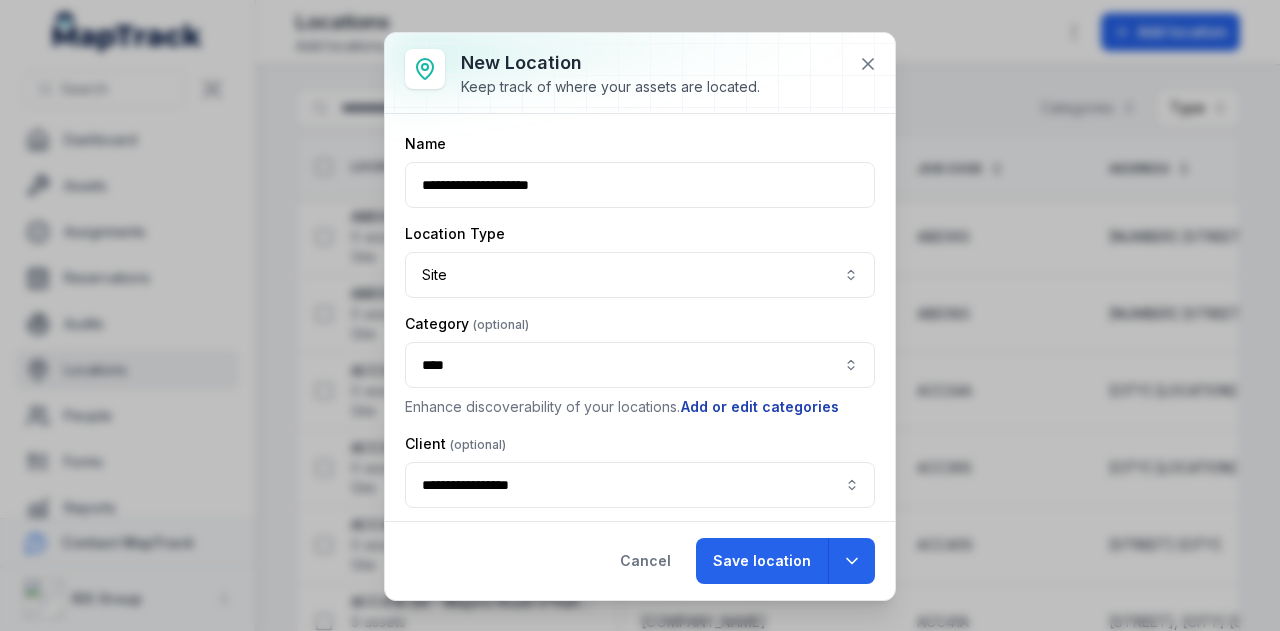 scroll, scrollTop: 270, scrollLeft: 0, axis: vertical 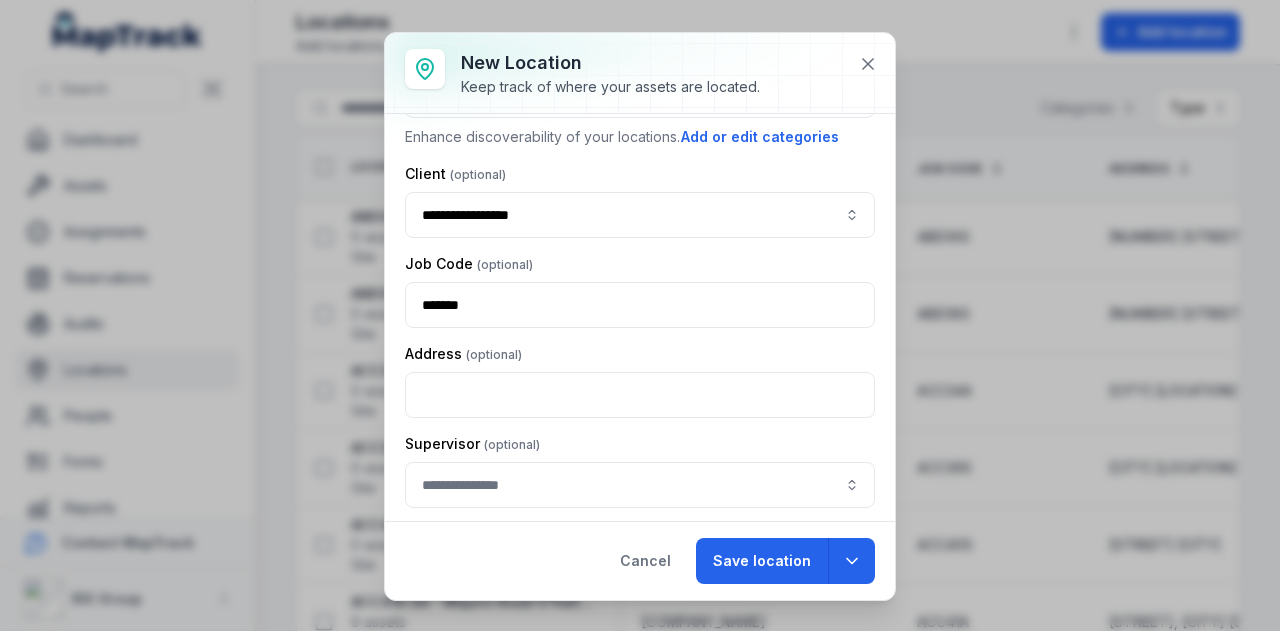 click on "**********" at bounding box center (640, 186) 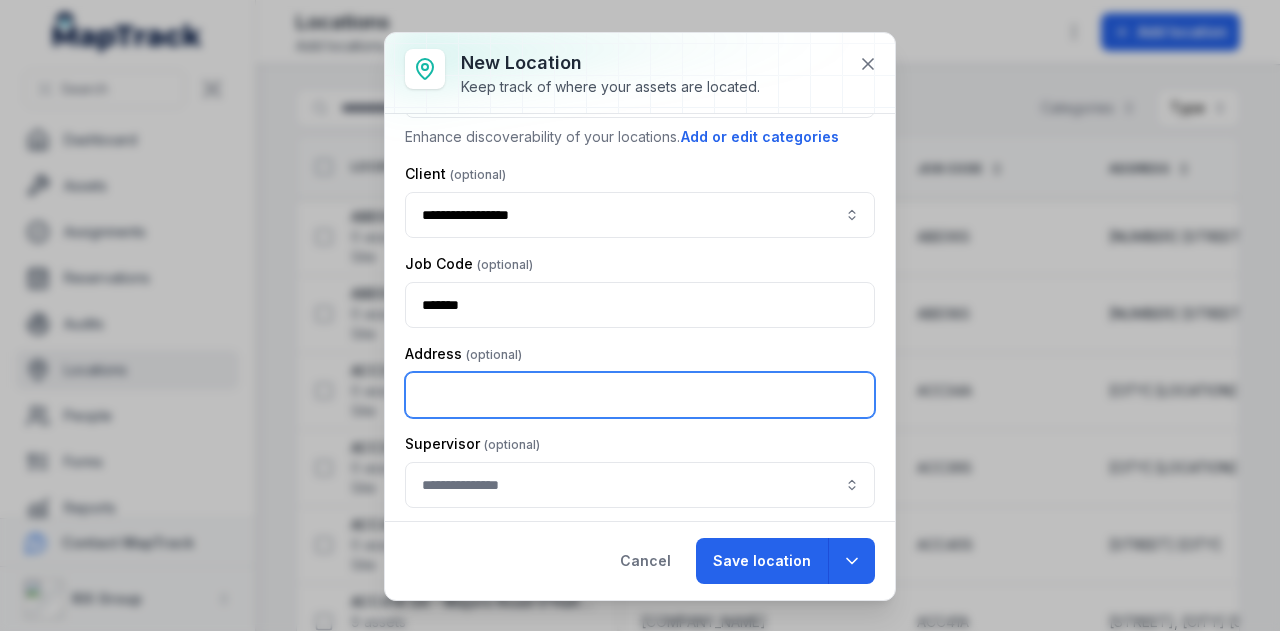 click at bounding box center (640, 395) 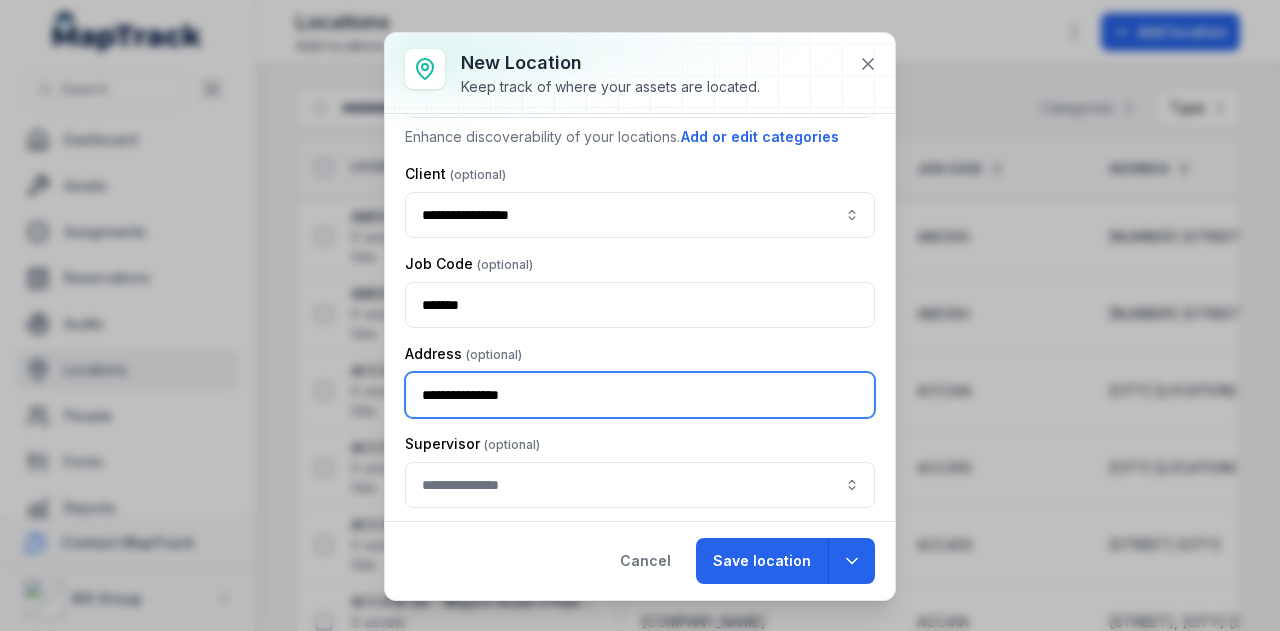 type on "**********" 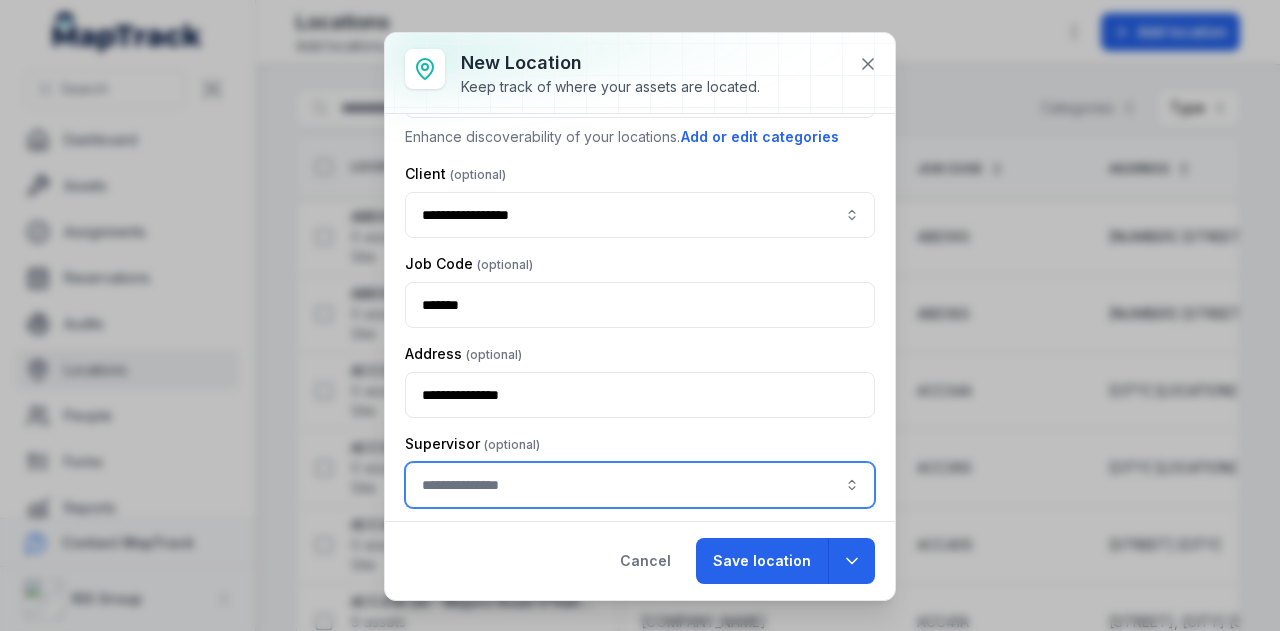 click at bounding box center (640, 485) 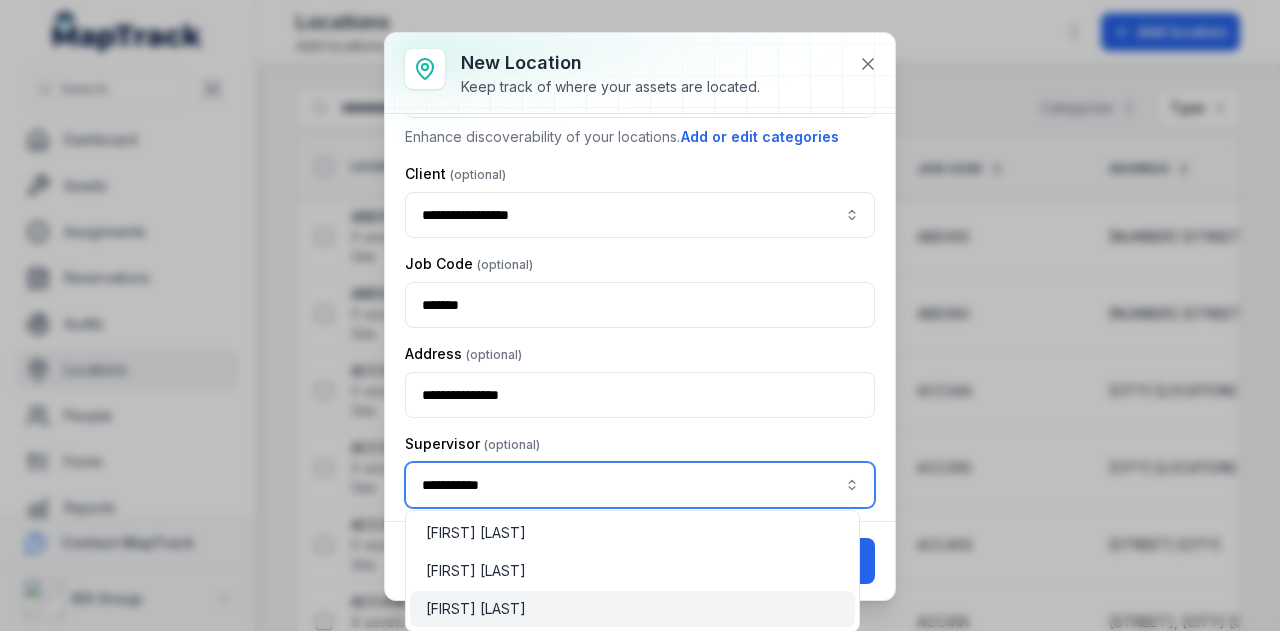click on "[FIRST] [LAST]" at bounding box center (632, 609) 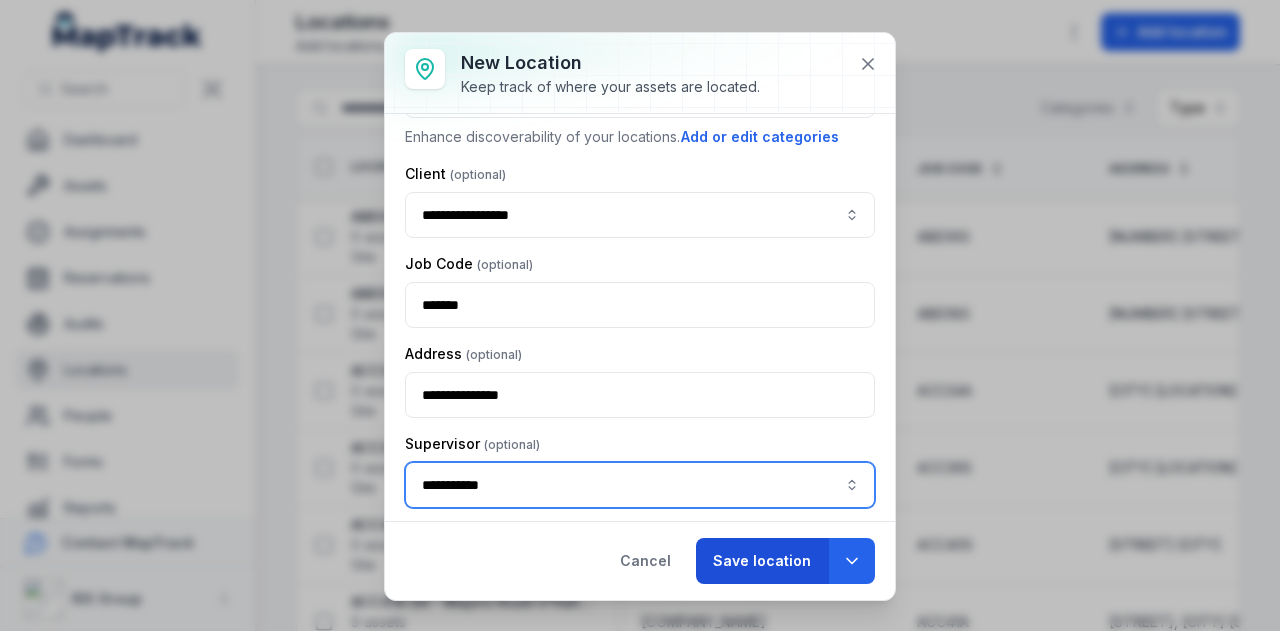 type on "**********" 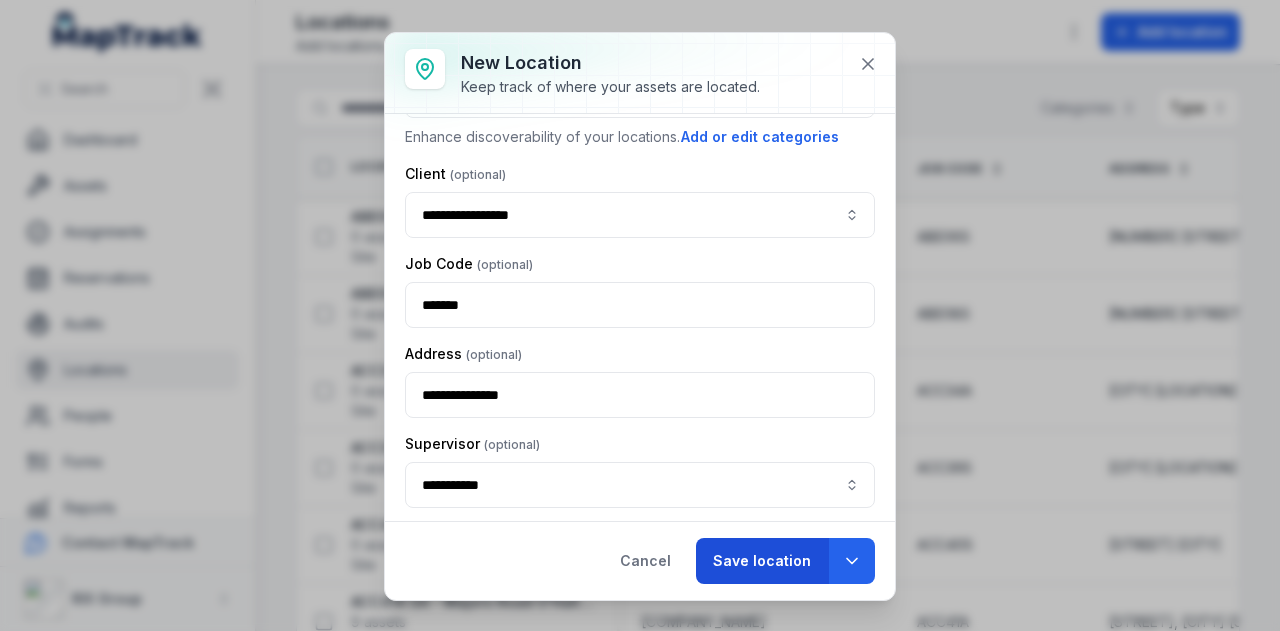 click on "Save location" at bounding box center [762, 561] 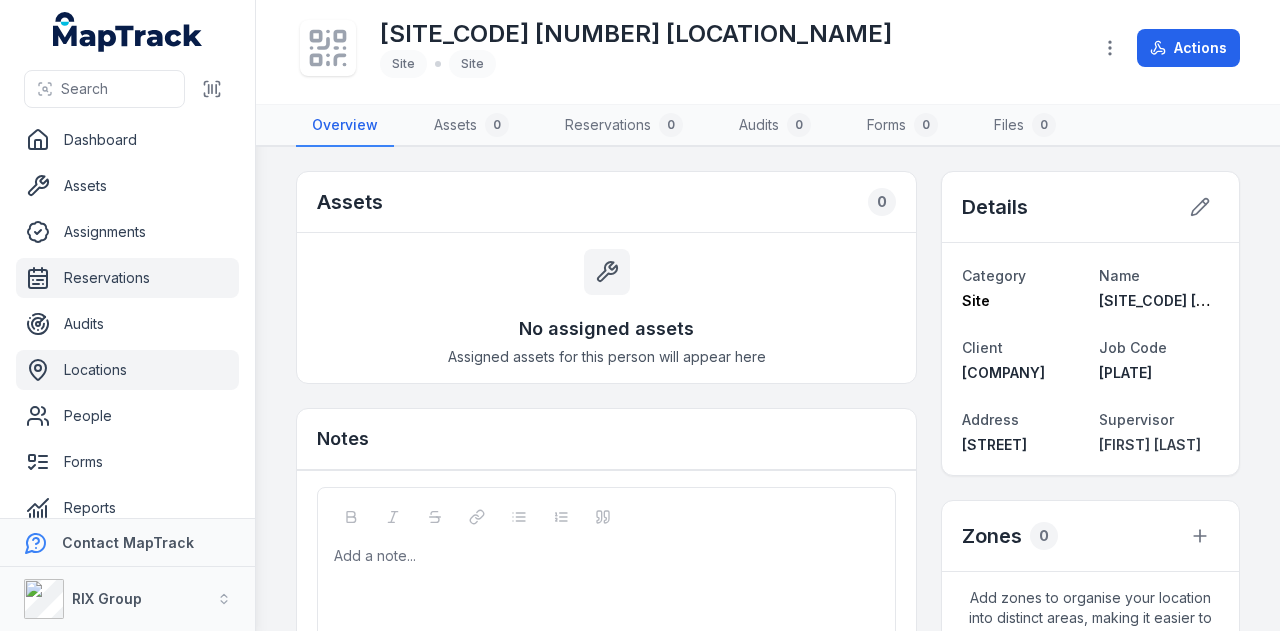click on "Reservations" at bounding box center [127, 278] 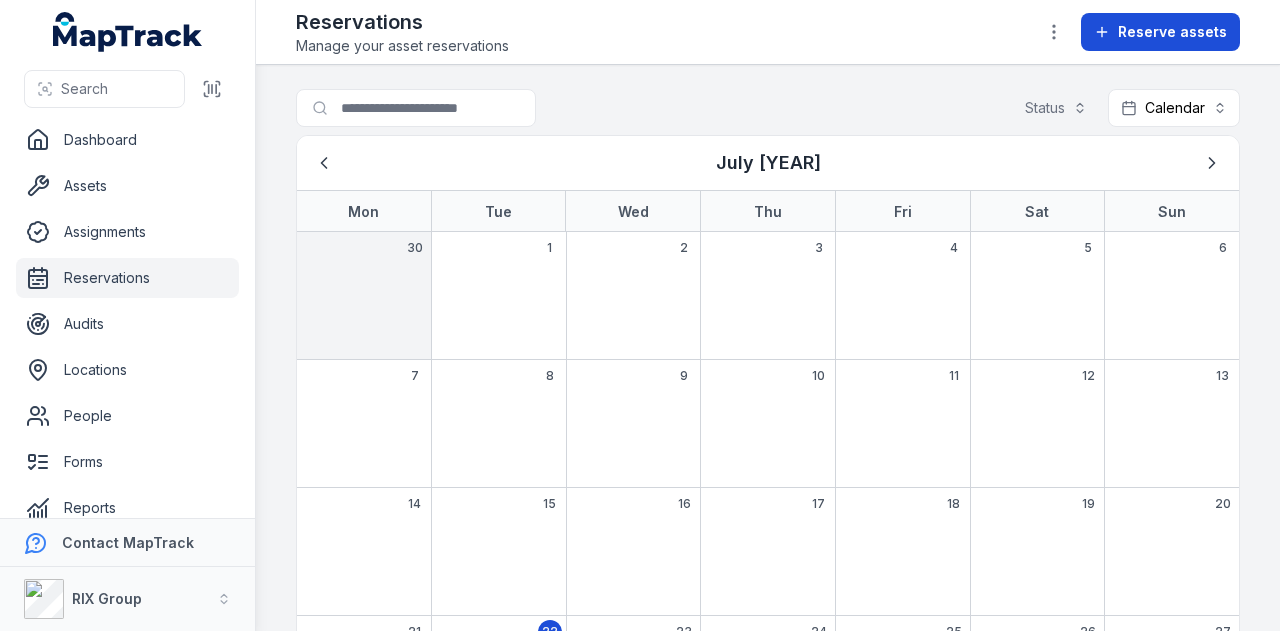 click on "Reserve assets" at bounding box center (1172, 32) 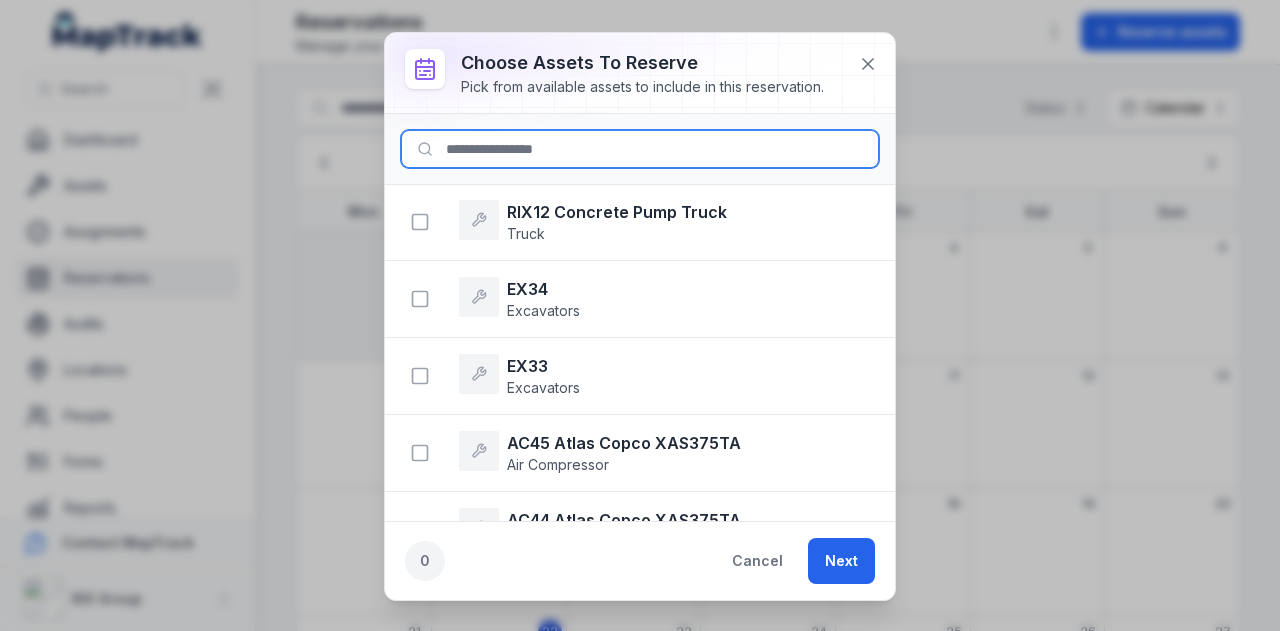 click at bounding box center [640, 149] 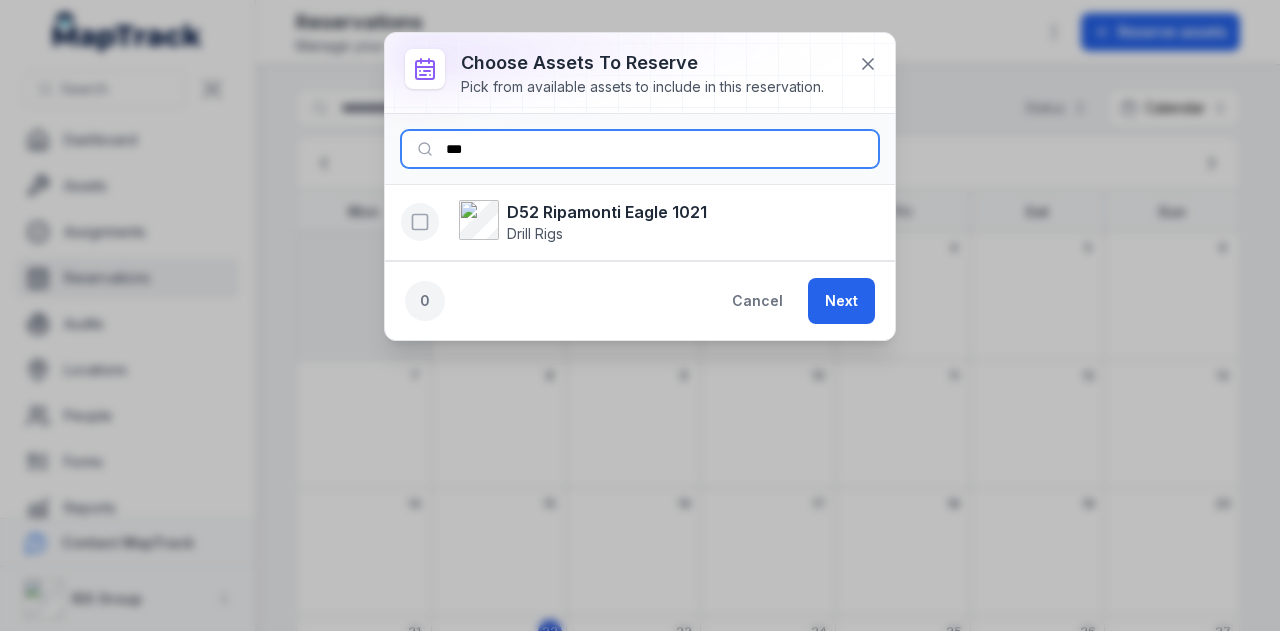 type on "***" 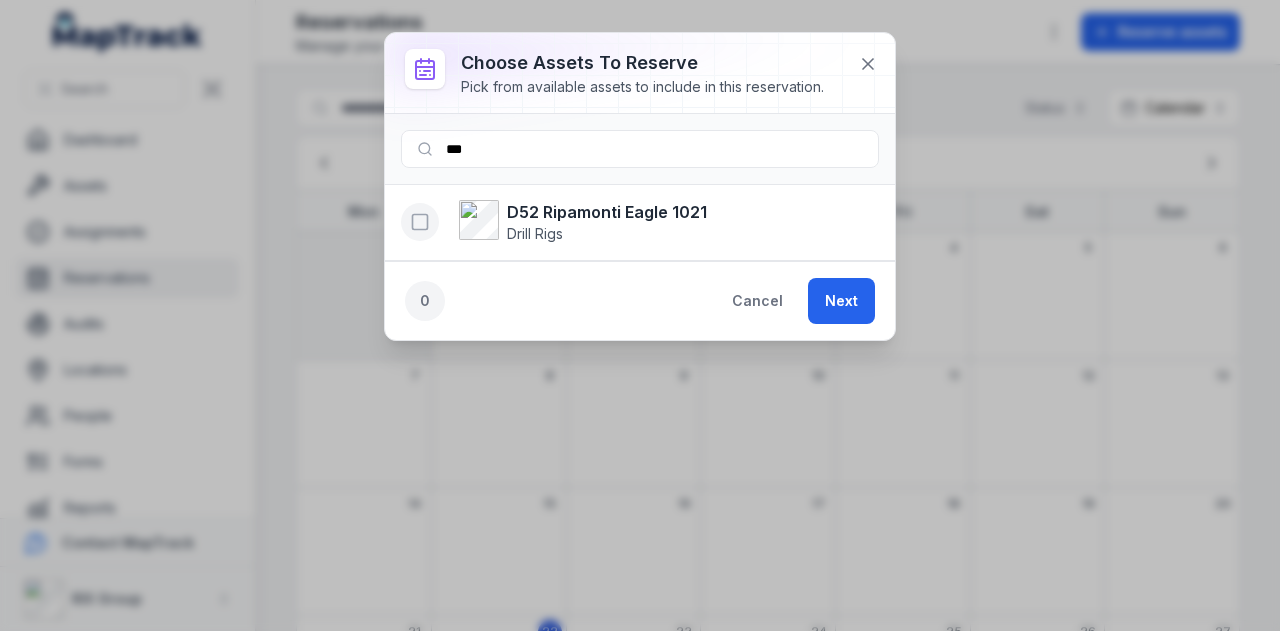click 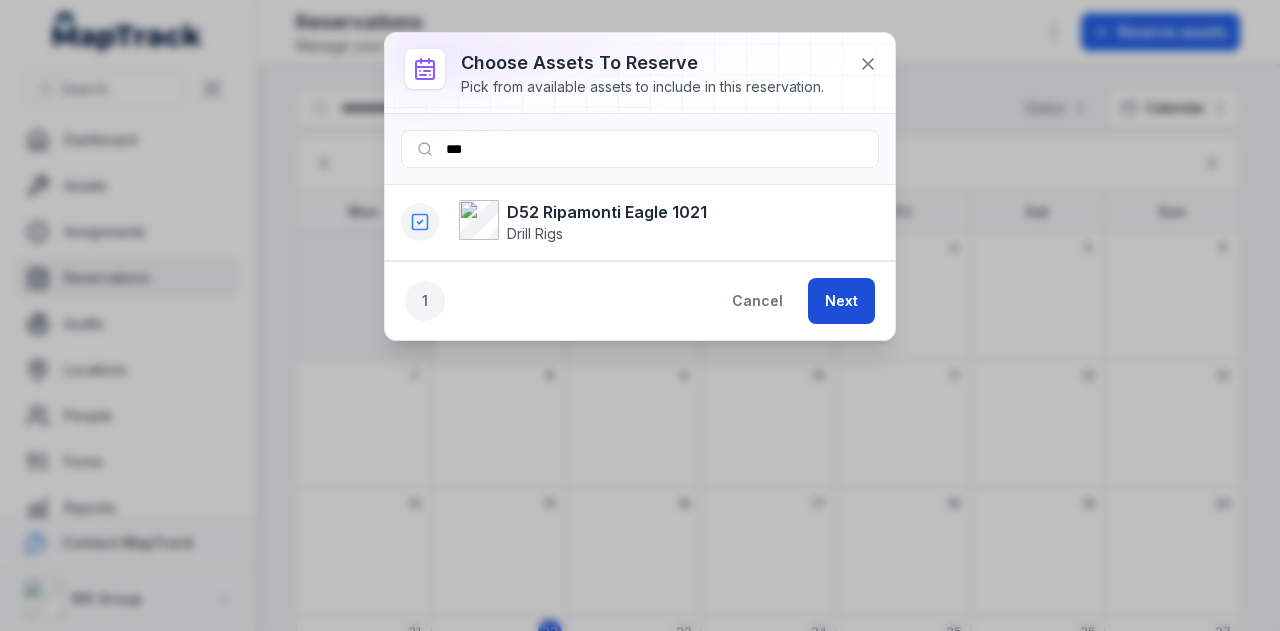 click on "Next" at bounding box center (841, 301) 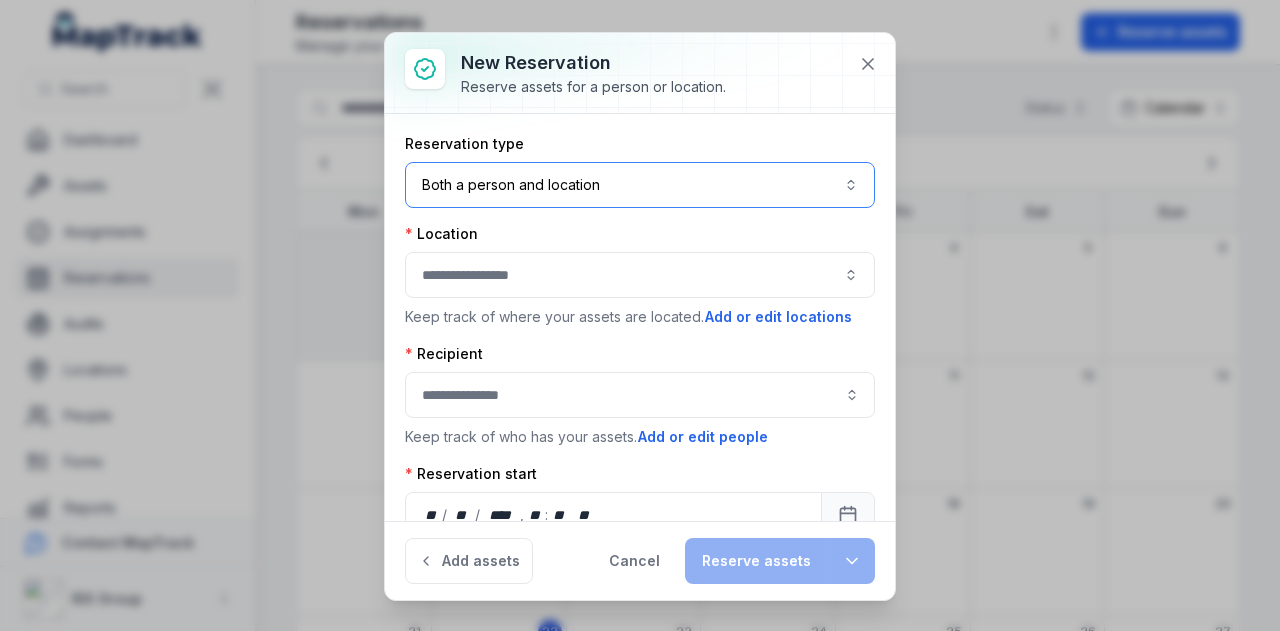 click on "Both a person and location ****" at bounding box center [640, 185] 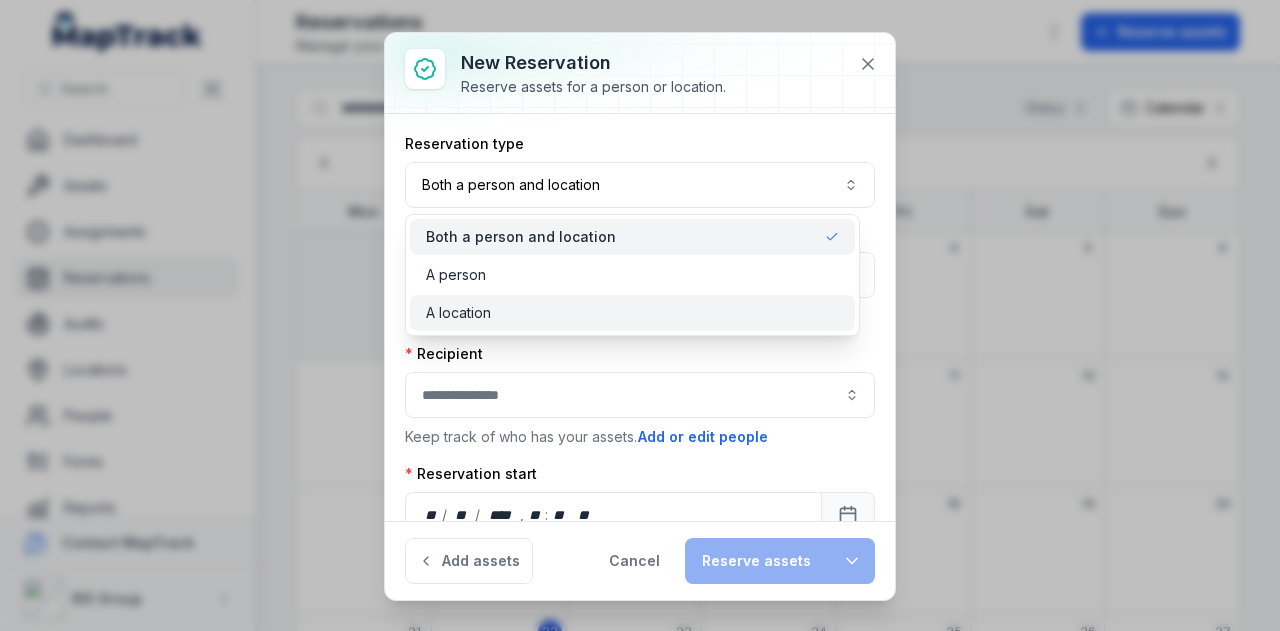 click on "A location" at bounding box center [632, 313] 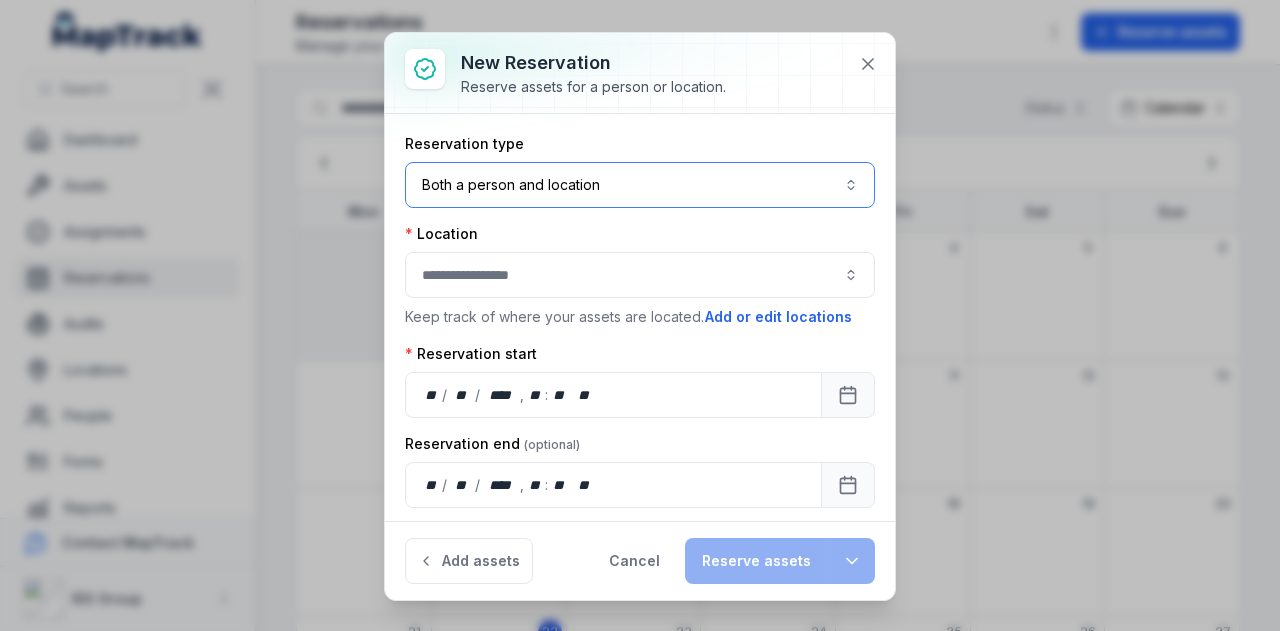 click at bounding box center (640, 275) 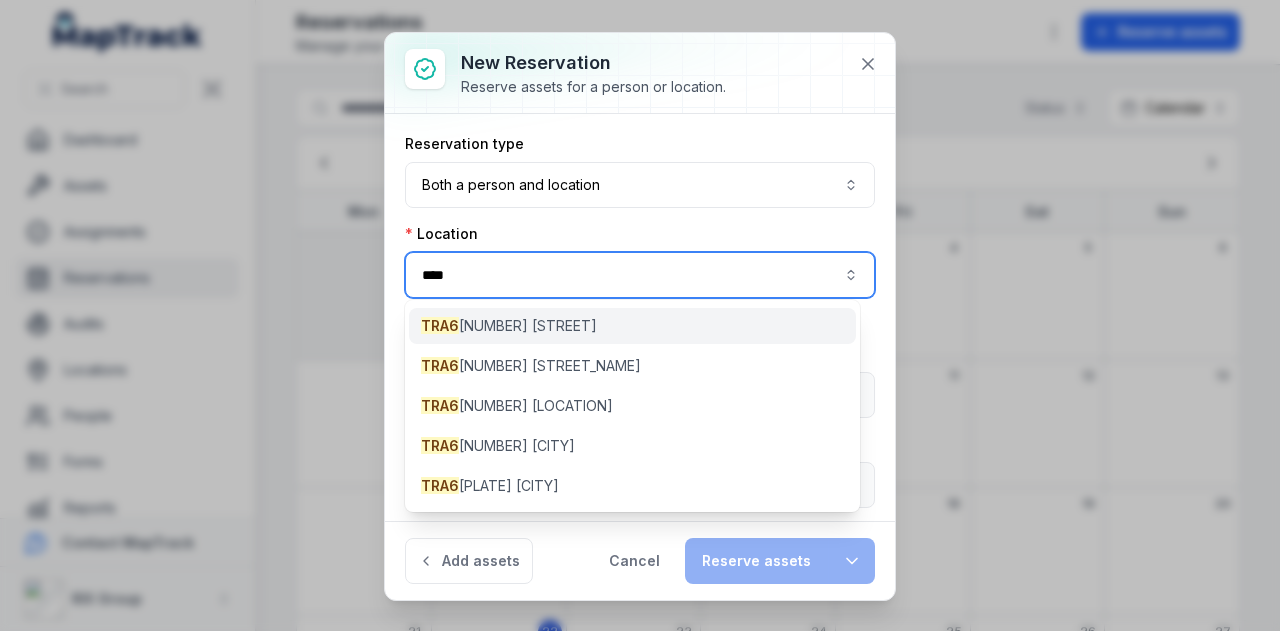 type on "****" 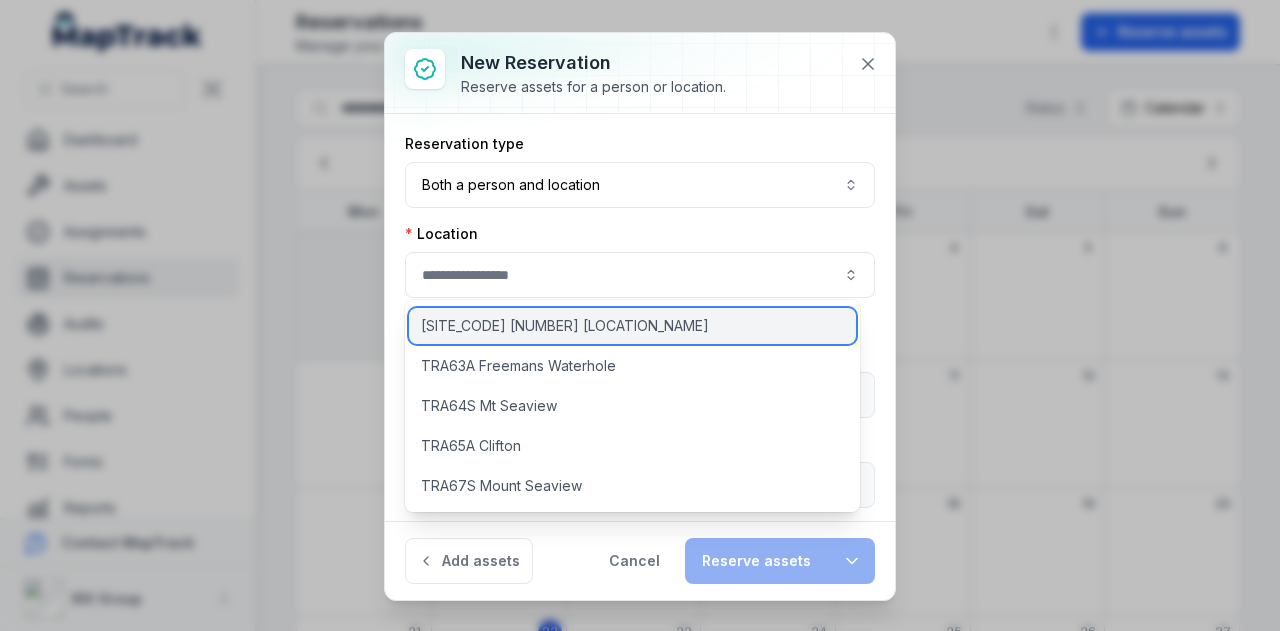click on "[SITE_CODE] [NUMBER] [LOCATION_NAME]" at bounding box center [565, 326] 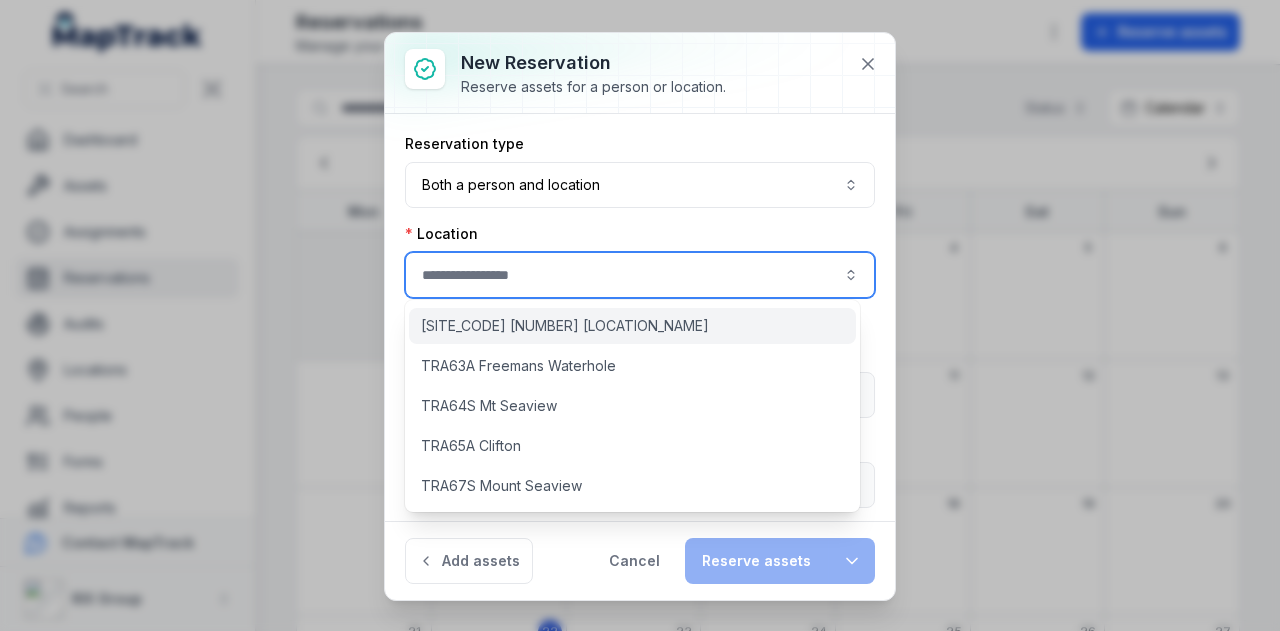 type on "**********" 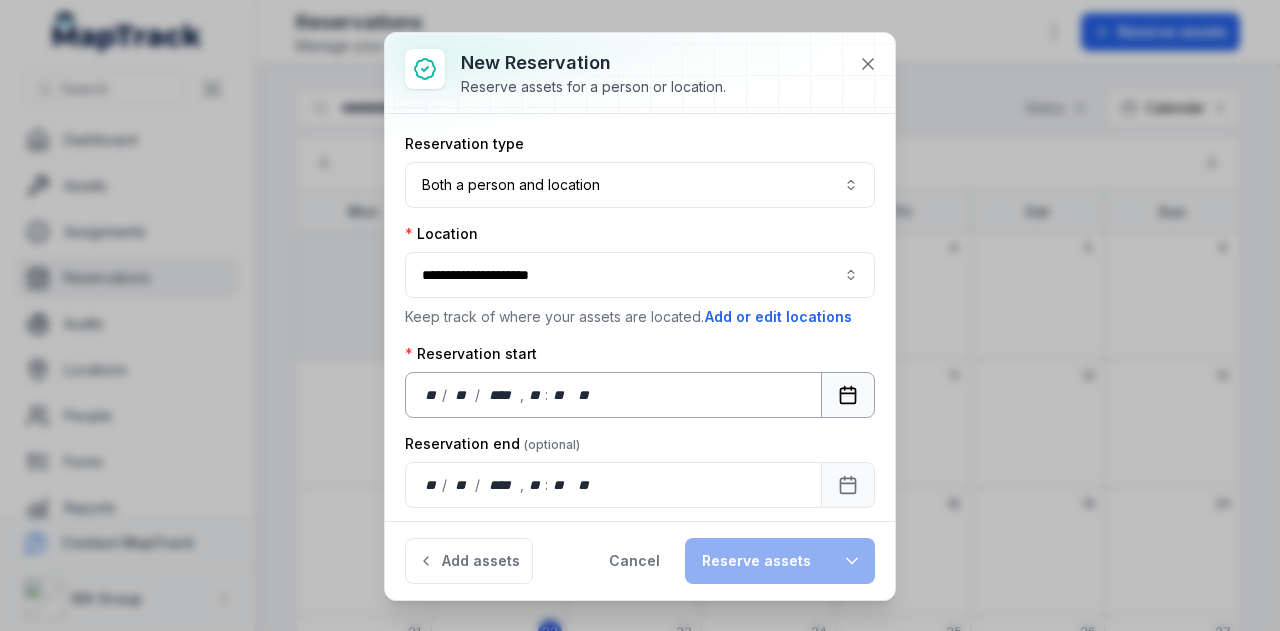 click 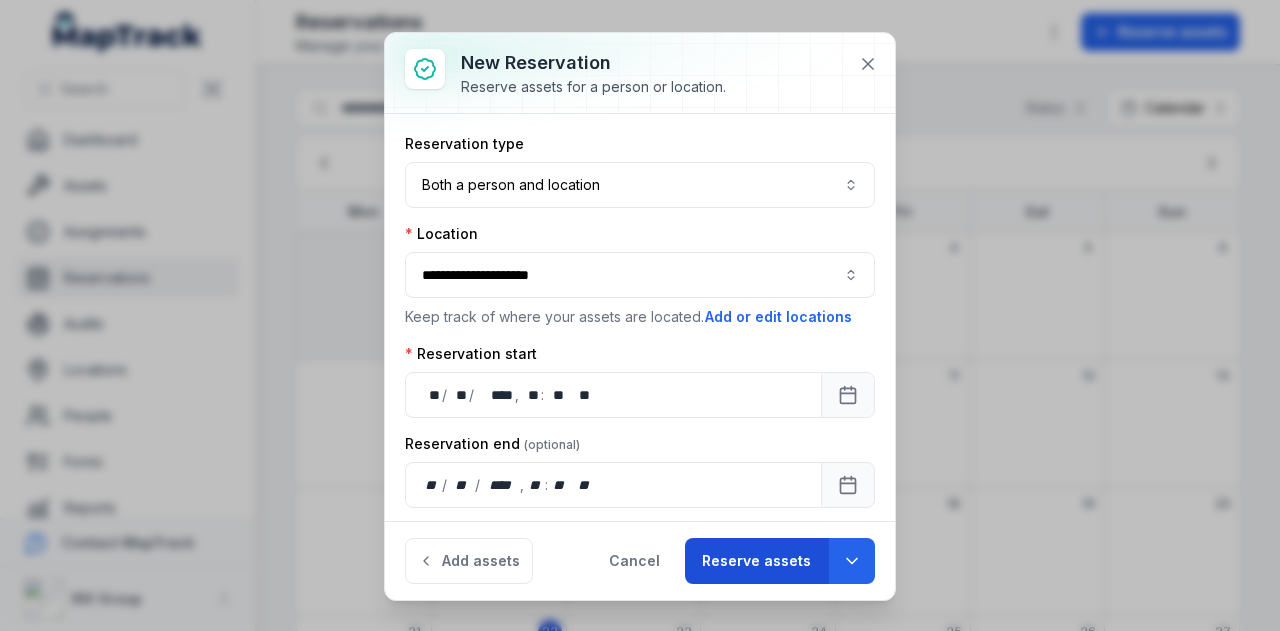 click on "Reserve assets" at bounding box center [756, 561] 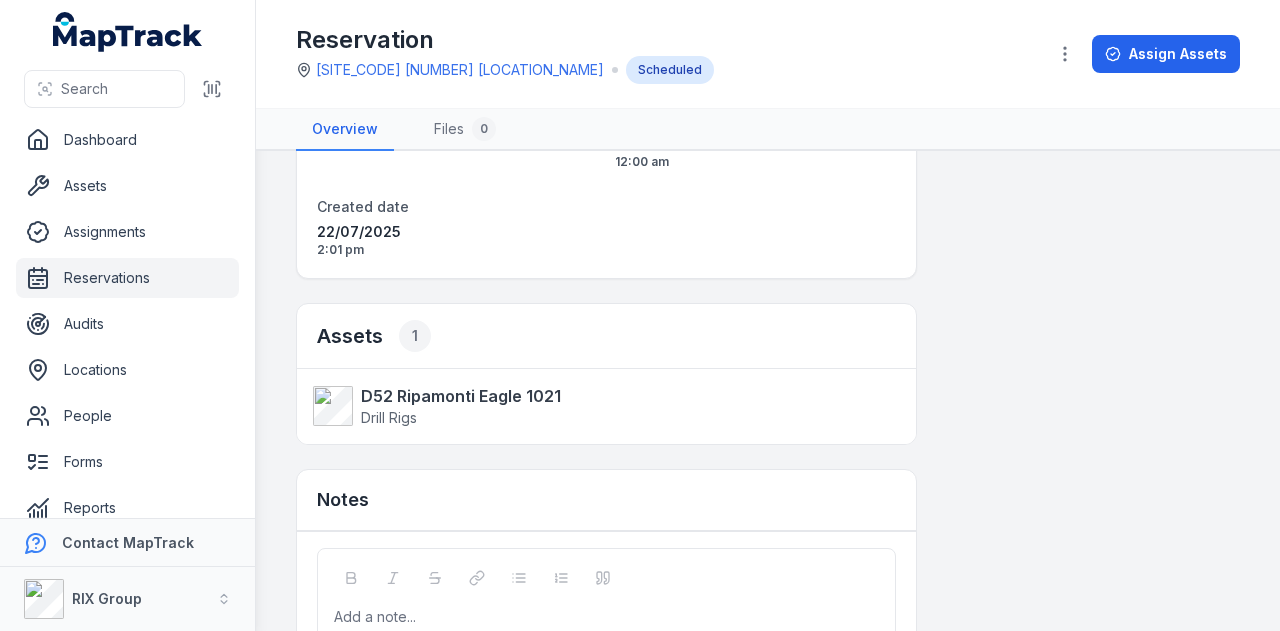 scroll, scrollTop: 0, scrollLeft: 0, axis: both 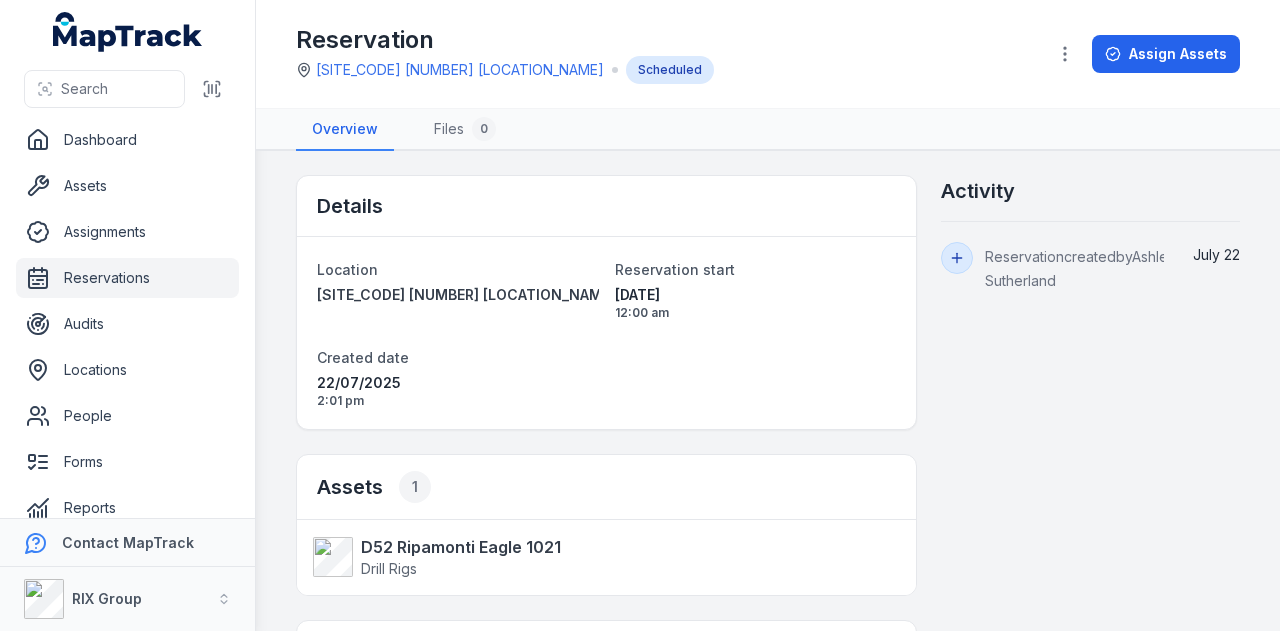 click on "Reservations" at bounding box center (127, 278) 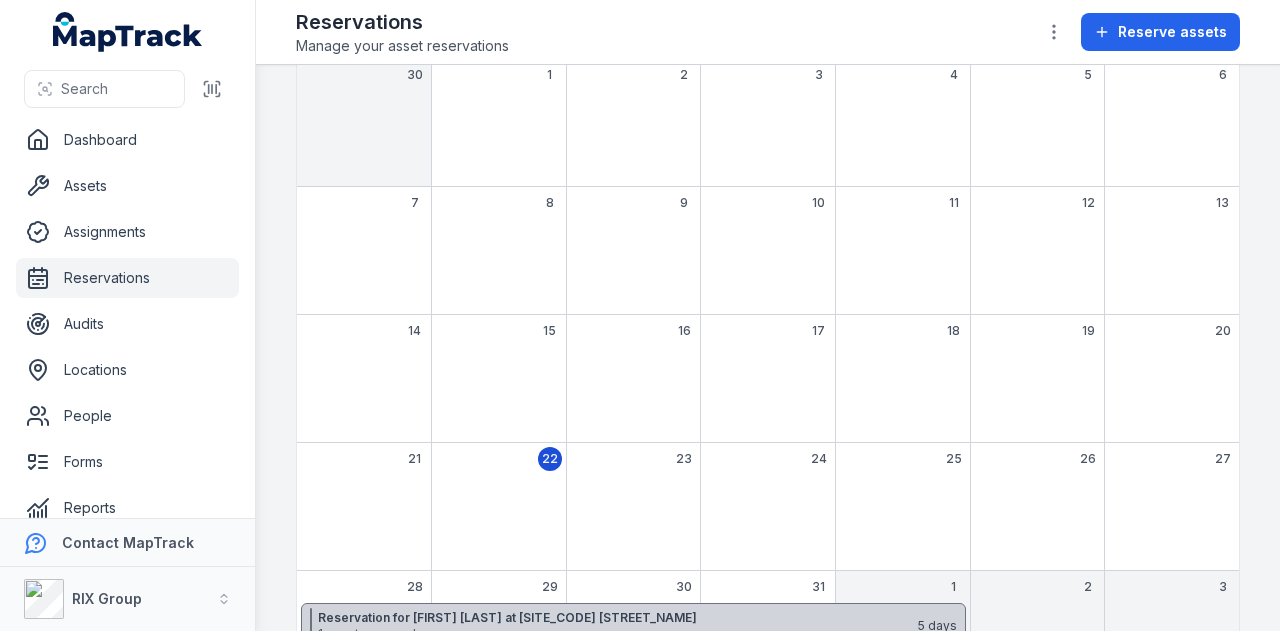 scroll, scrollTop: 266, scrollLeft: 0, axis: vertical 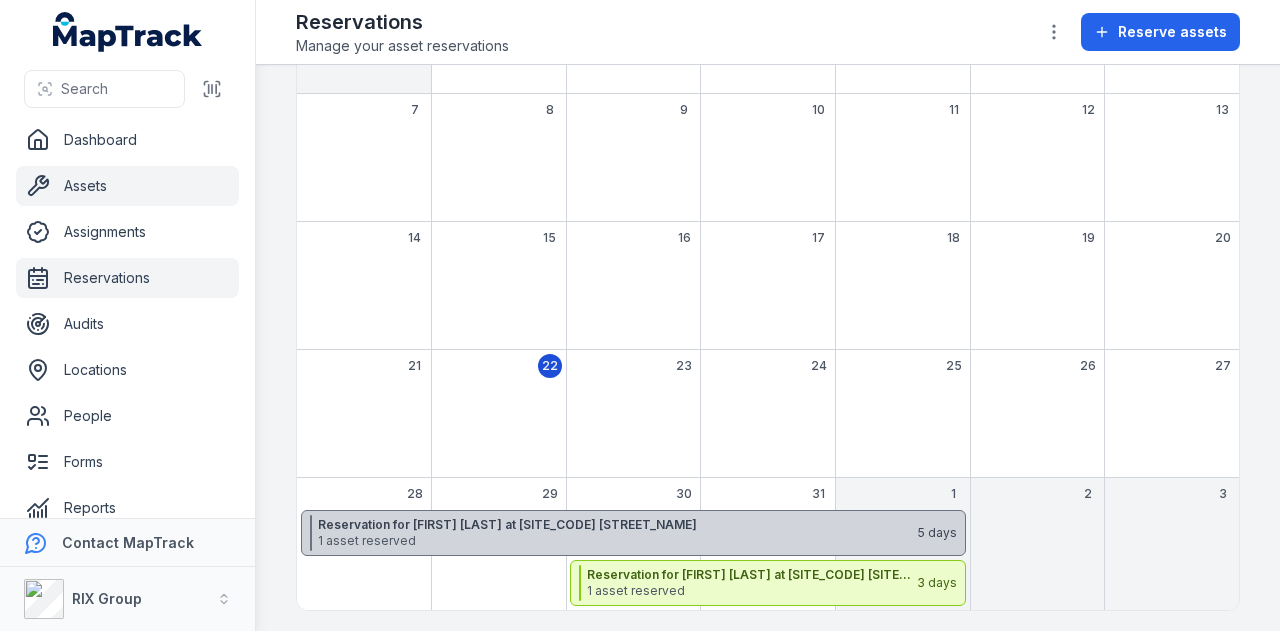 click on "Assets" at bounding box center (127, 186) 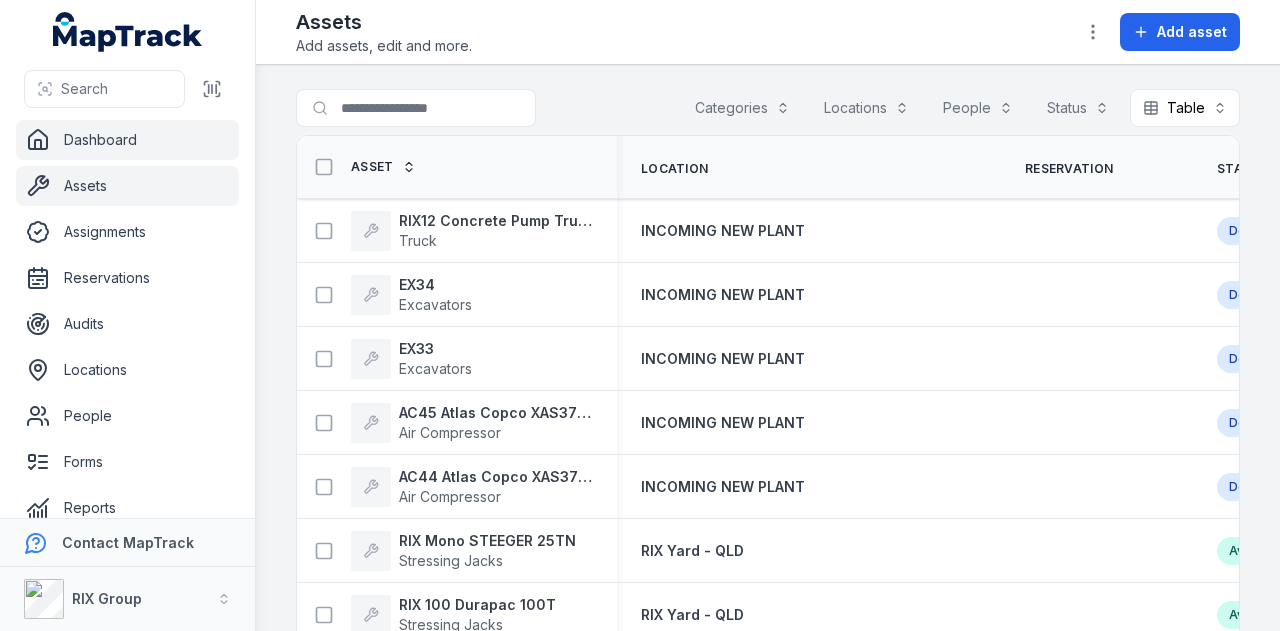click on "Dashboard" at bounding box center [127, 140] 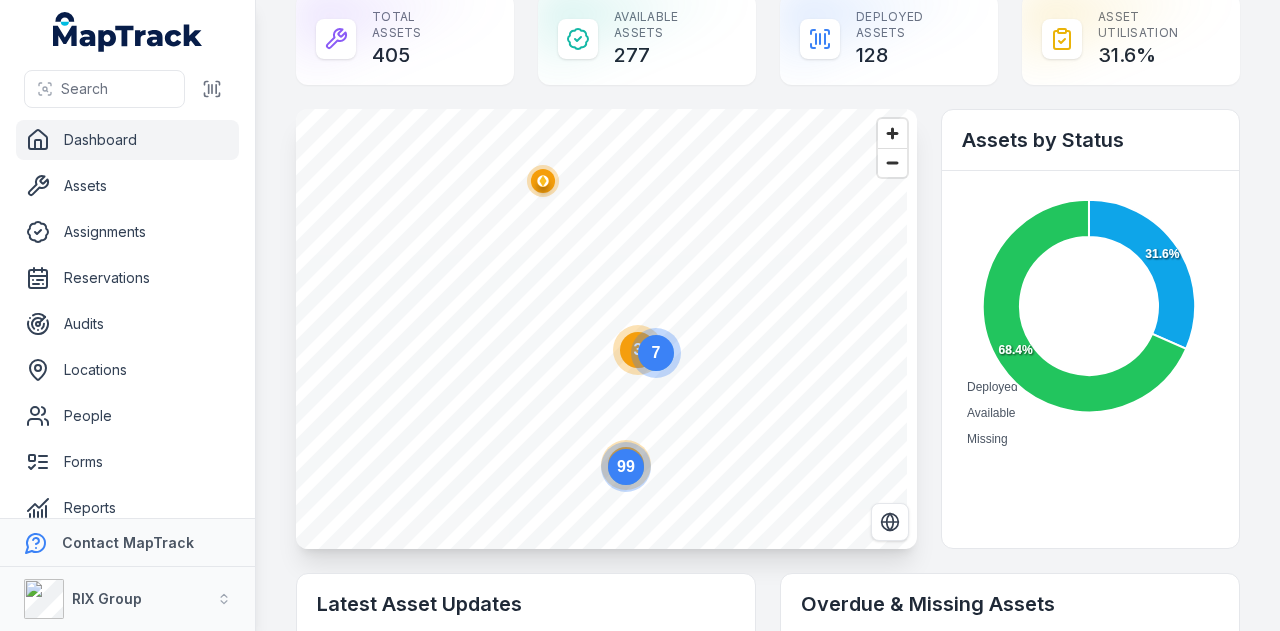 scroll, scrollTop: 0, scrollLeft: 0, axis: both 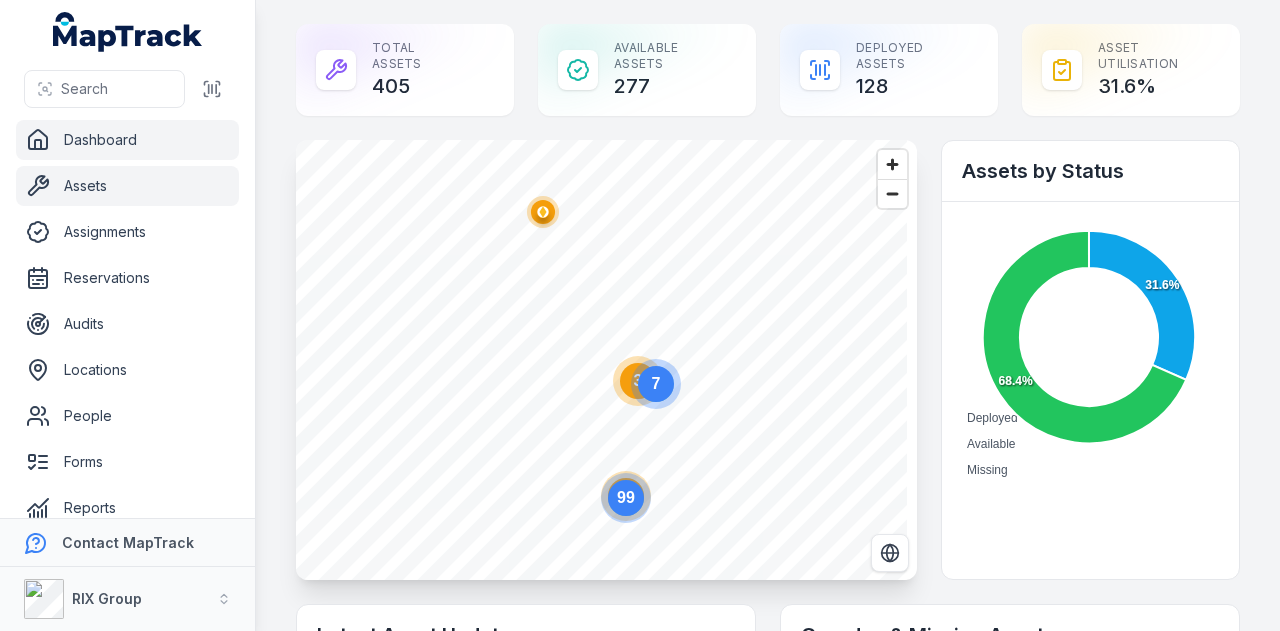 click on "Assets" at bounding box center (127, 186) 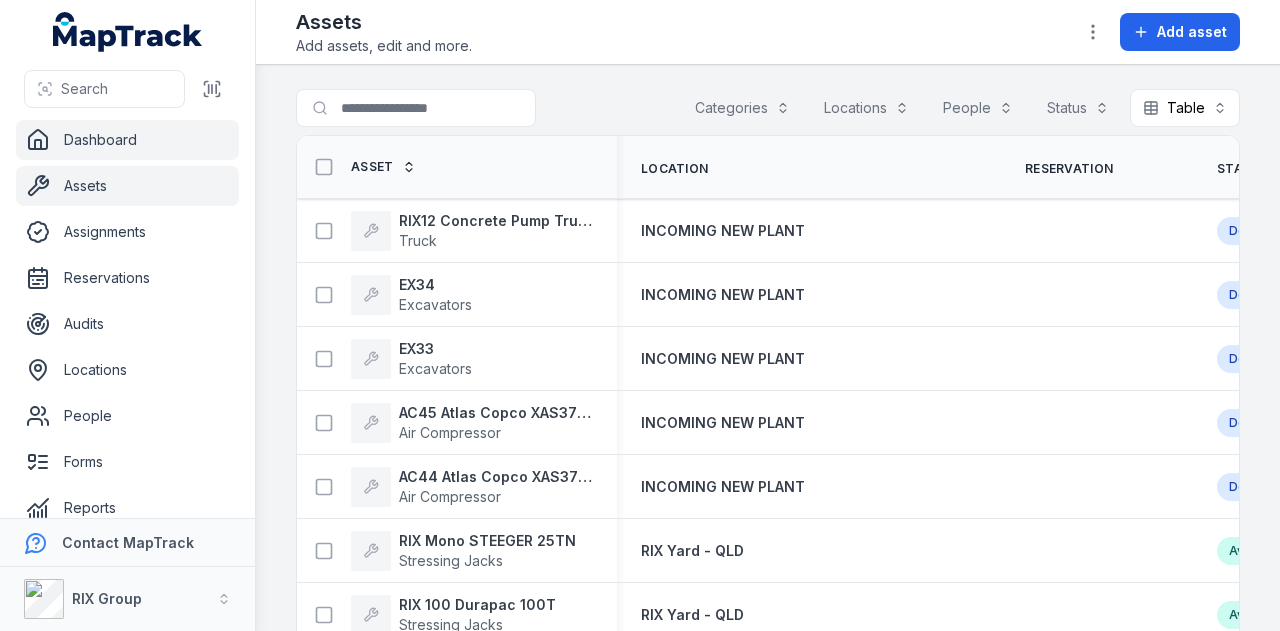 click on "Dashboard" at bounding box center [127, 140] 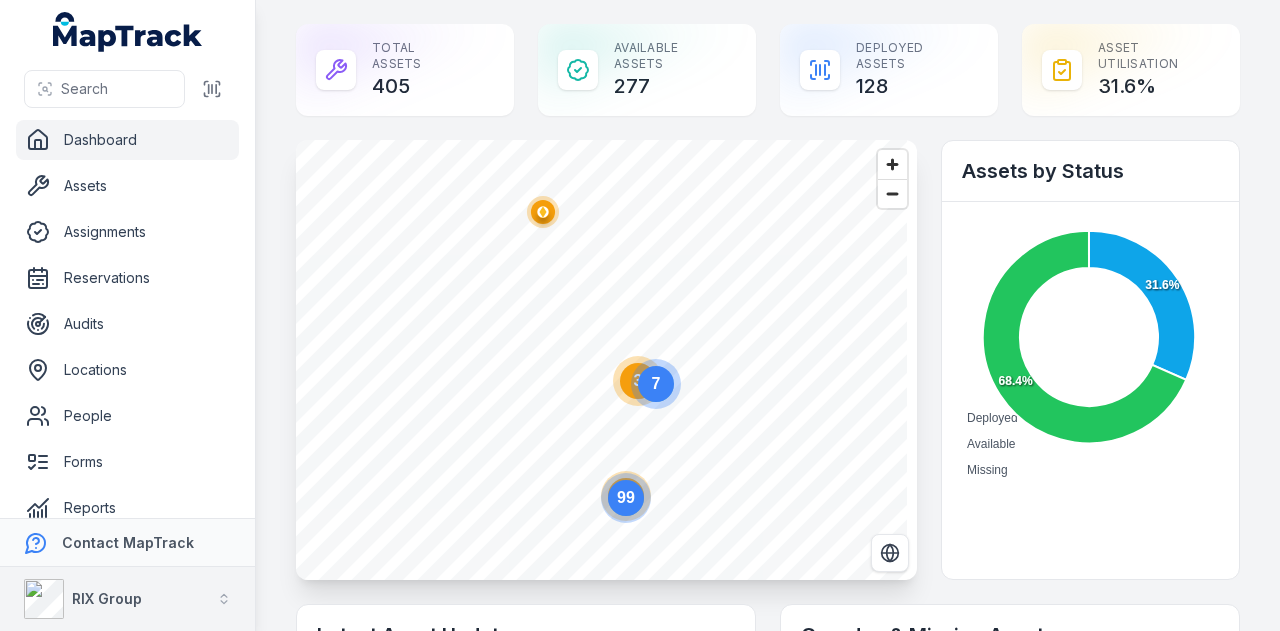 click on "RIX Group" at bounding box center [127, 599] 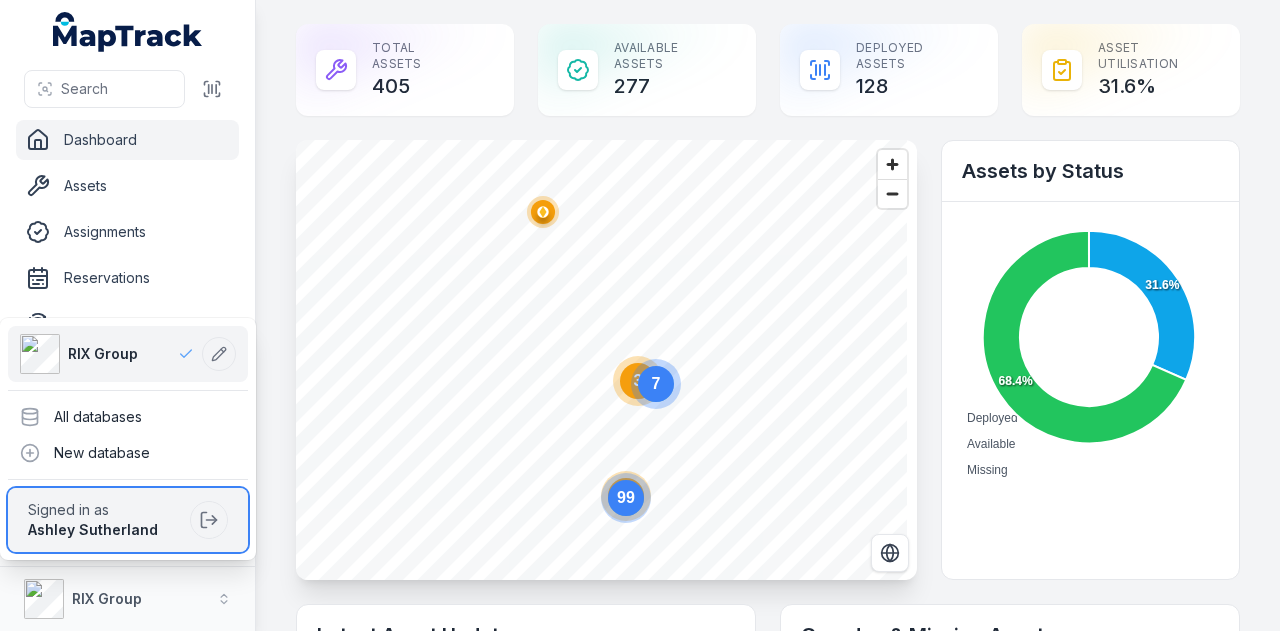 click on "Ashley  Sutherland" at bounding box center (105, 530) 